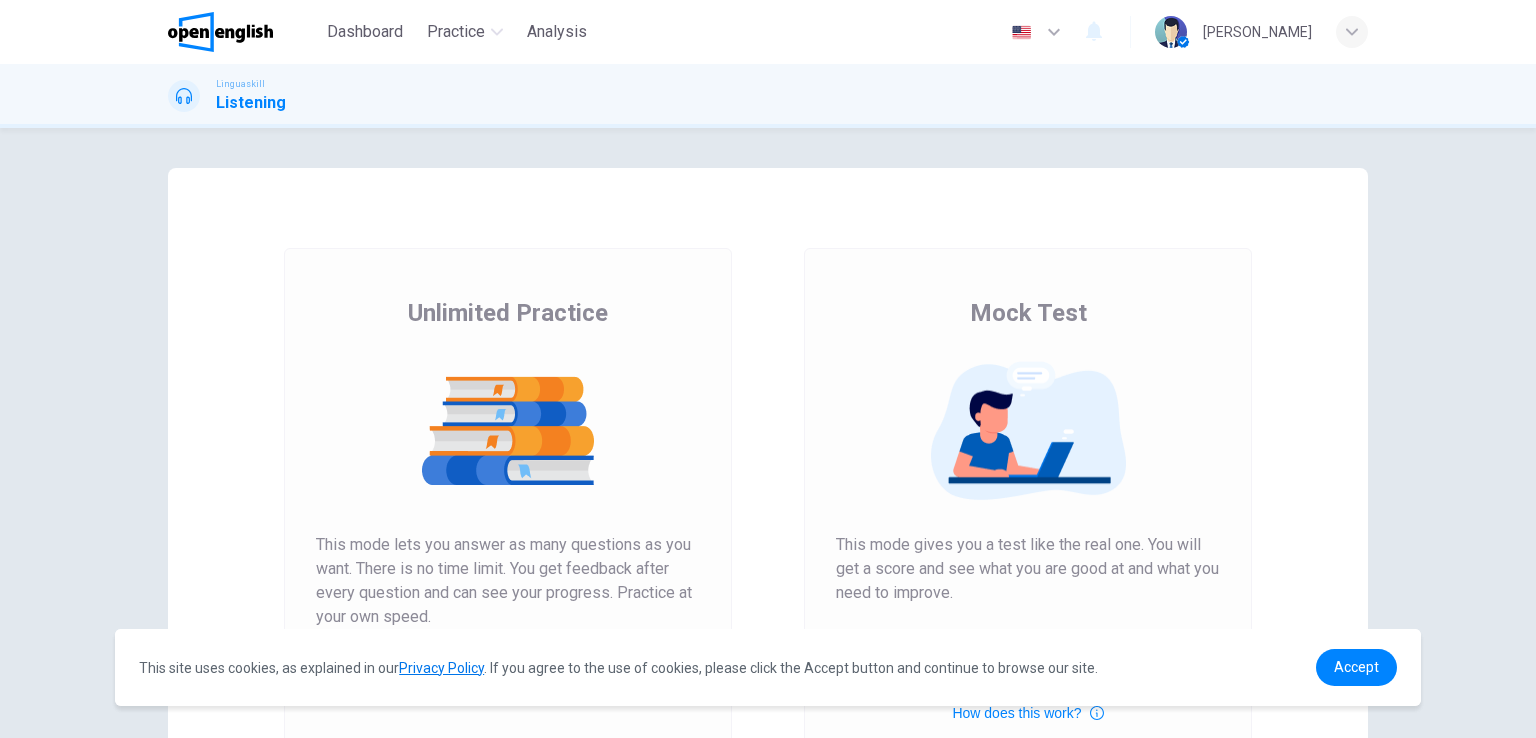 scroll, scrollTop: 0, scrollLeft: 0, axis: both 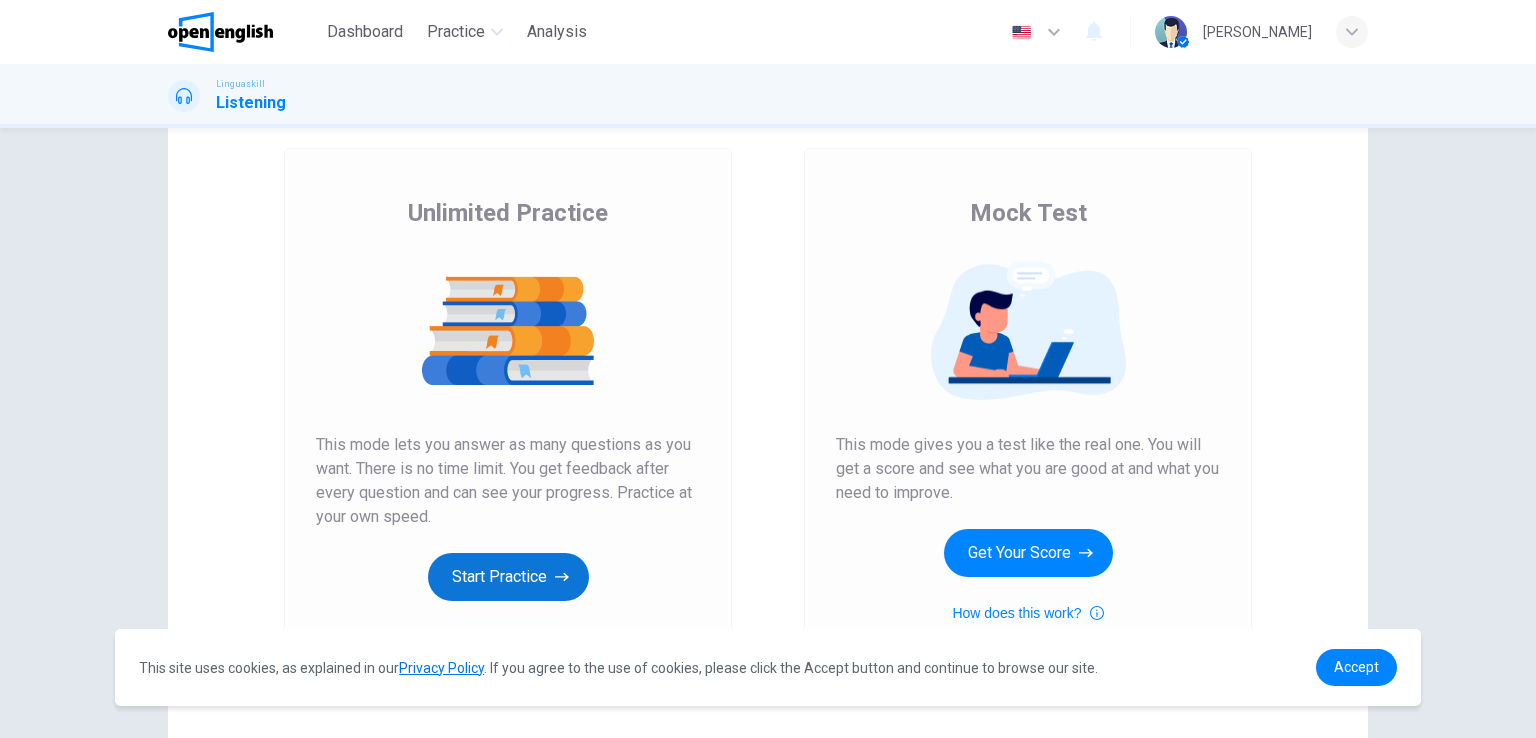 click on "Start Practice" at bounding box center [508, 577] 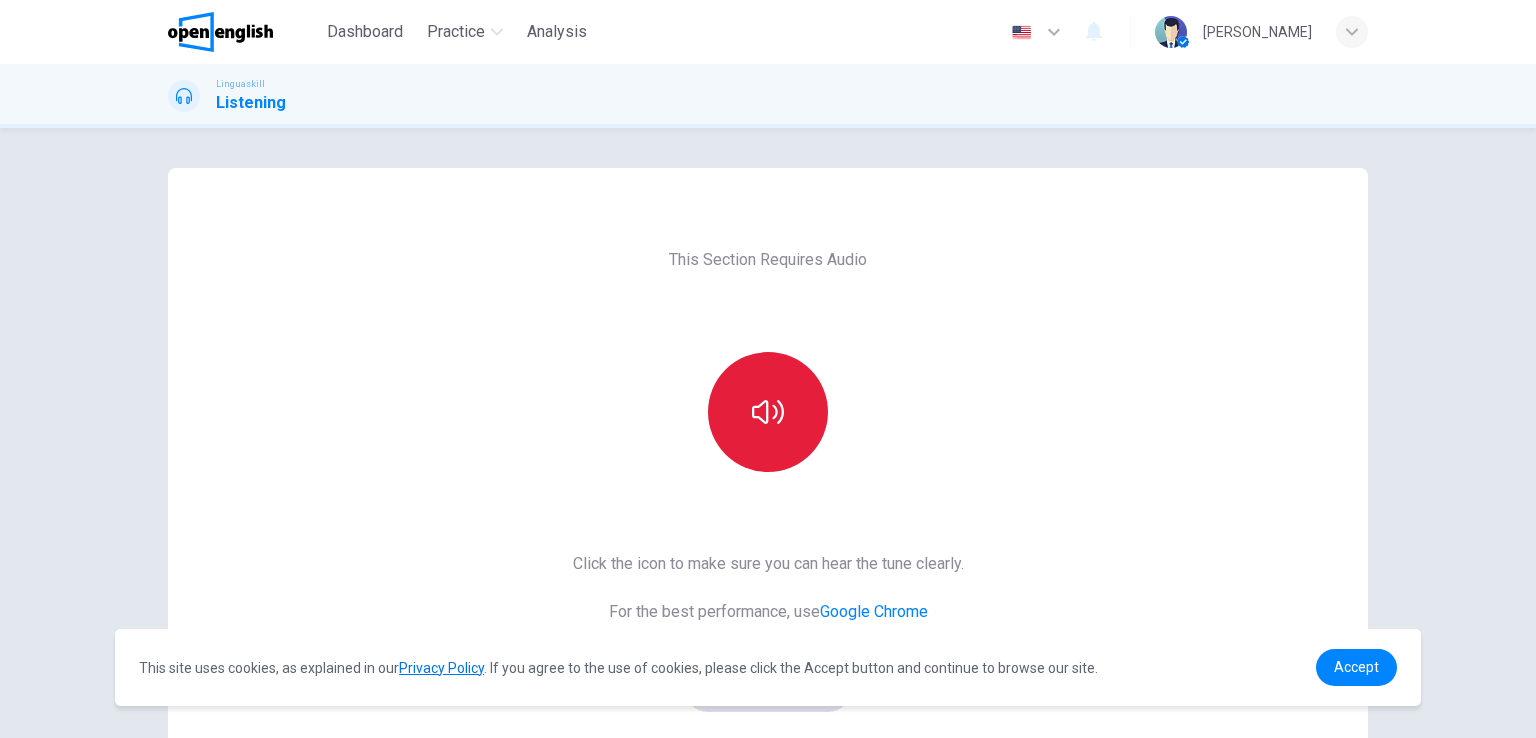 click 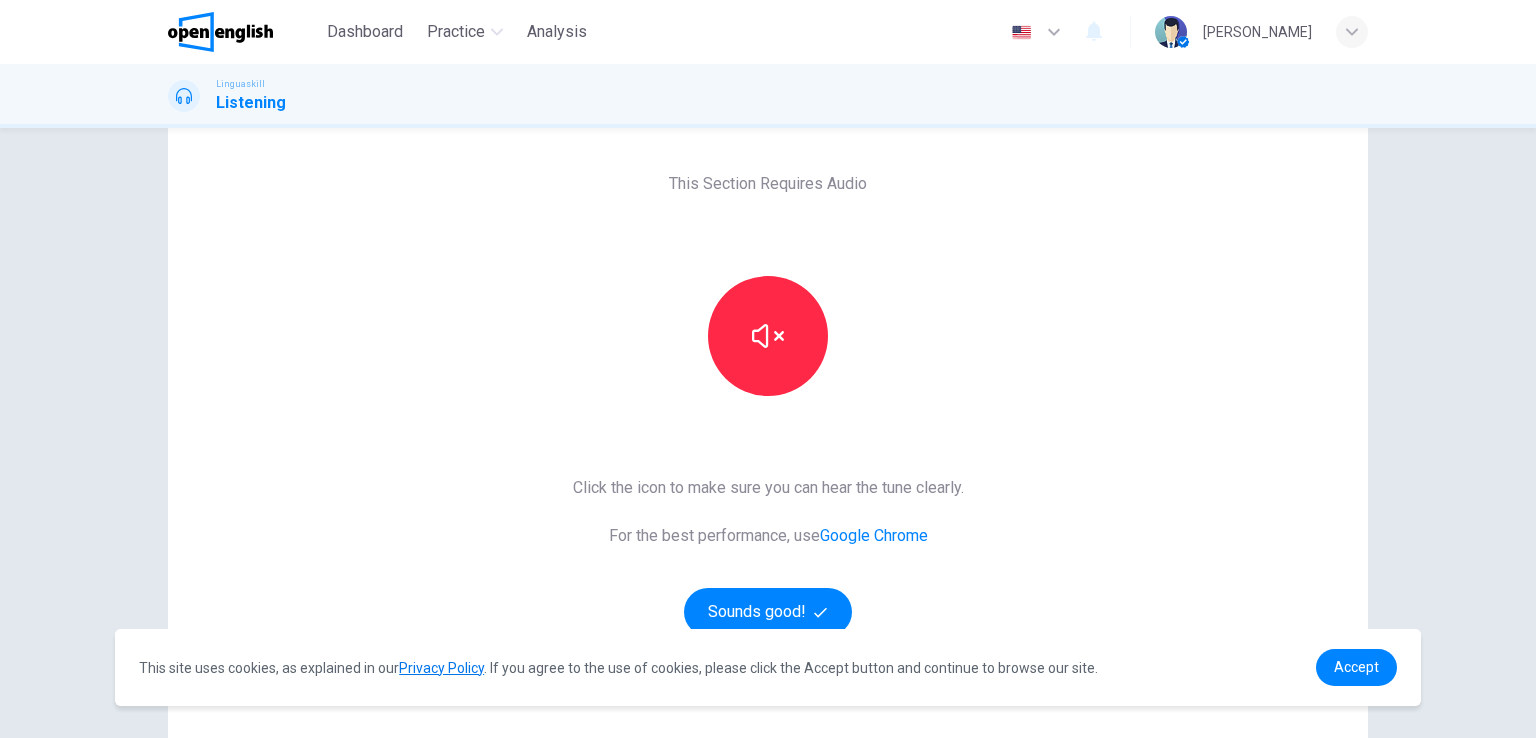 scroll, scrollTop: 200, scrollLeft: 0, axis: vertical 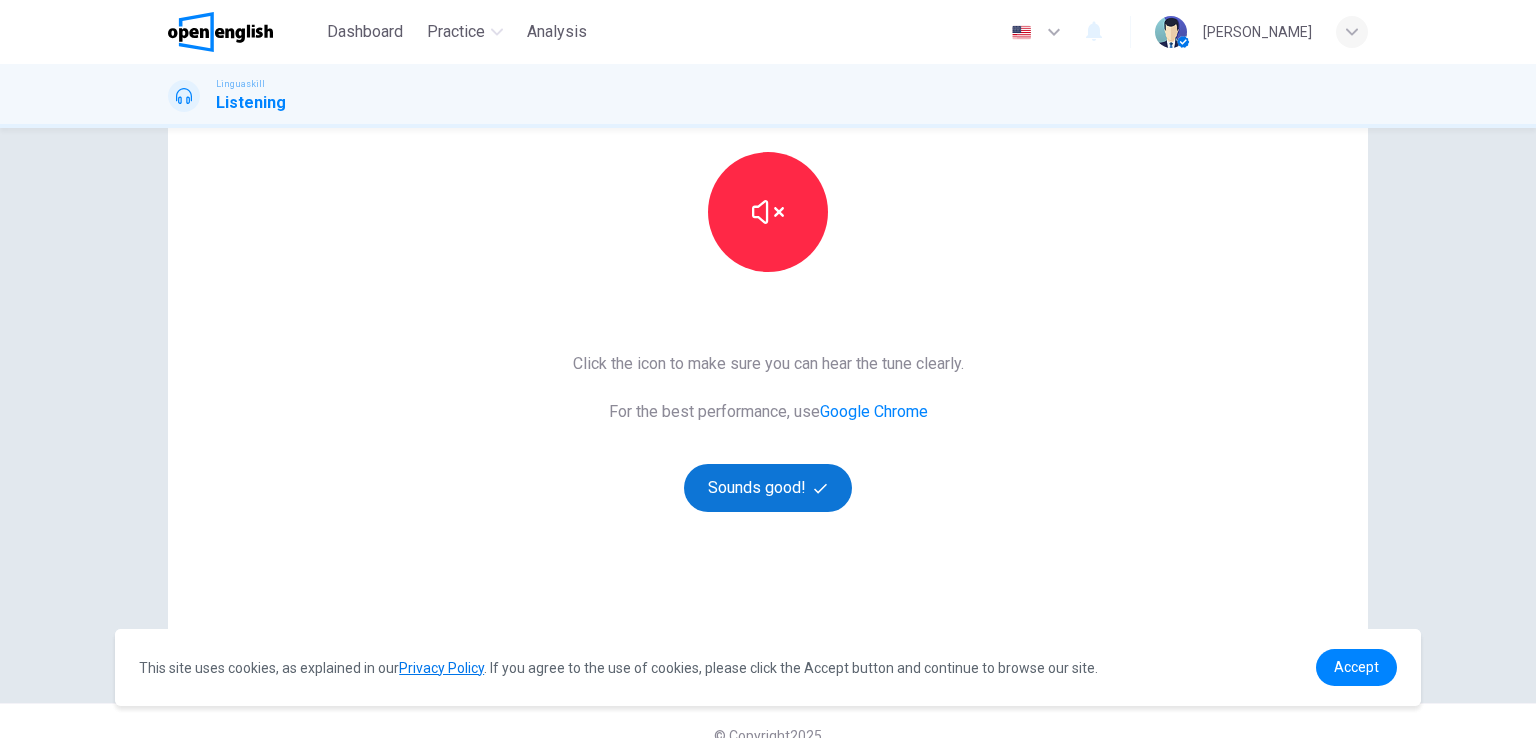 click on "Sounds good!" at bounding box center [768, 488] 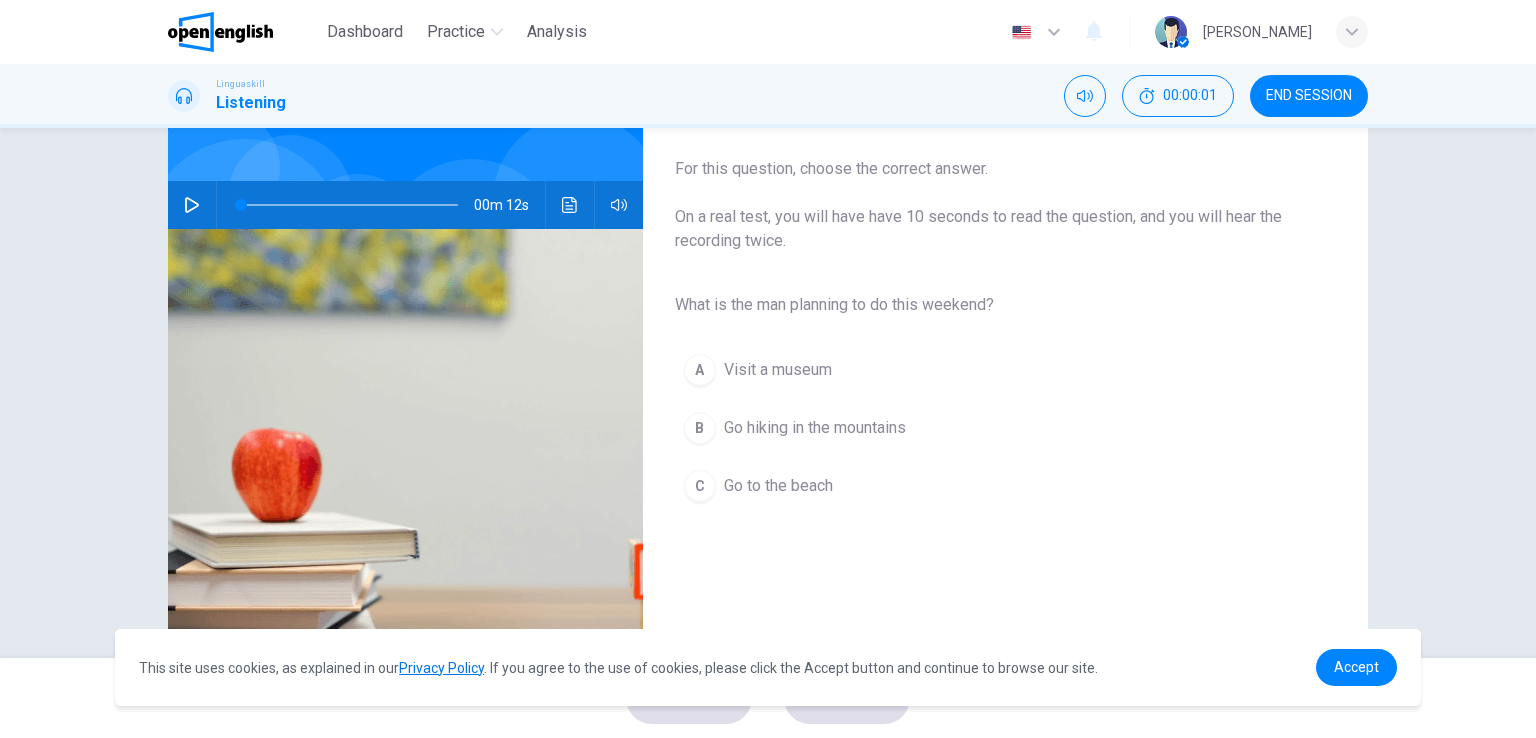 scroll, scrollTop: 100, scrollLeft: 0, axis: vertical 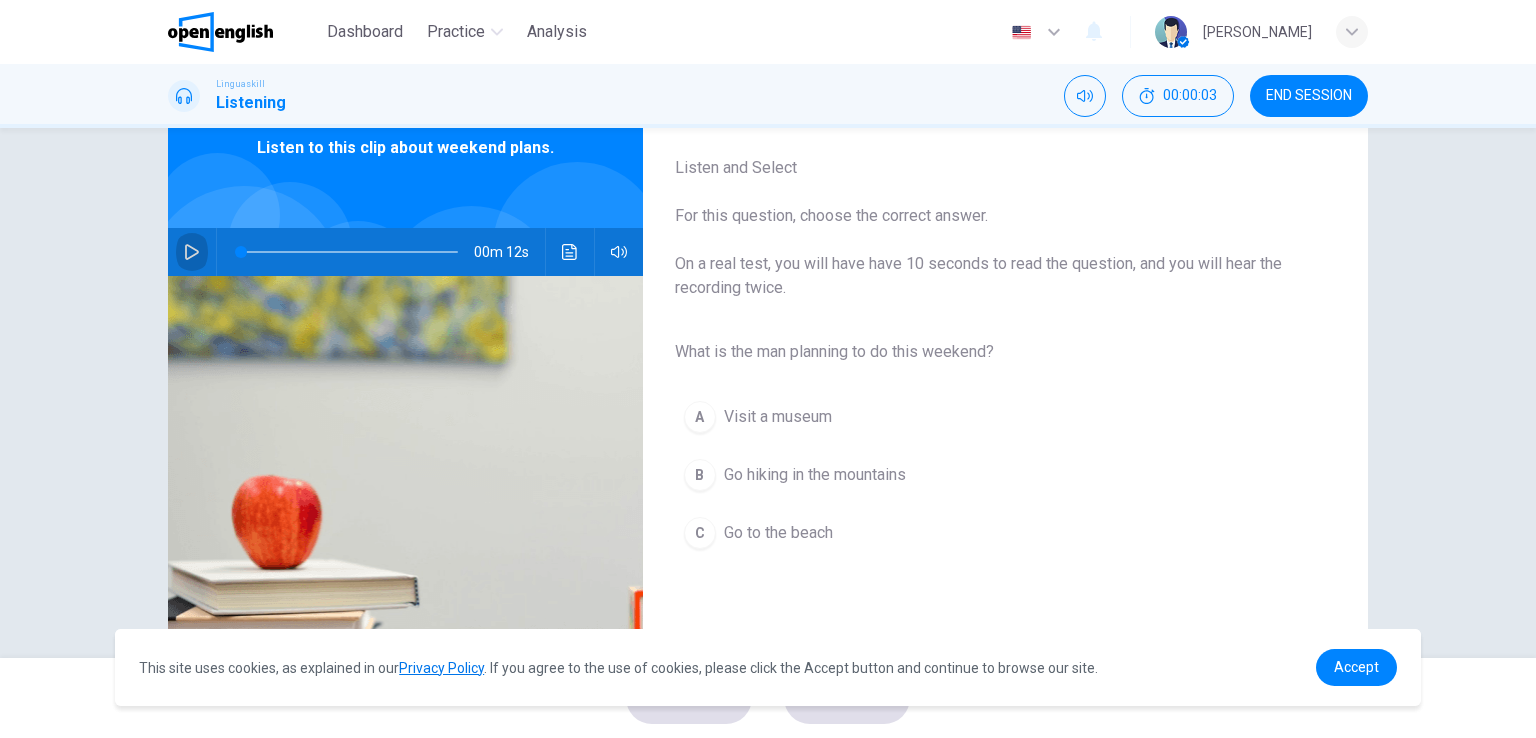 click 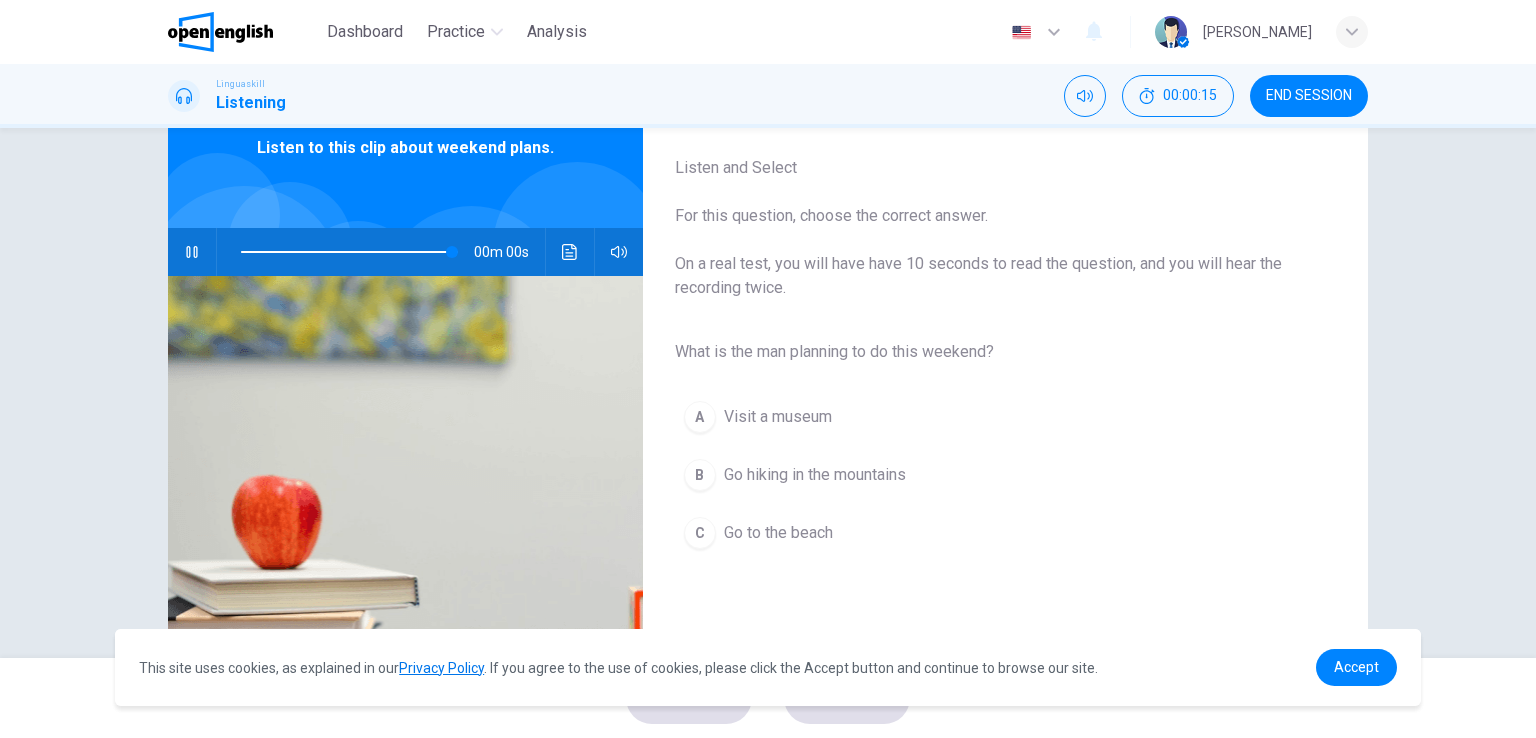 type on "*" 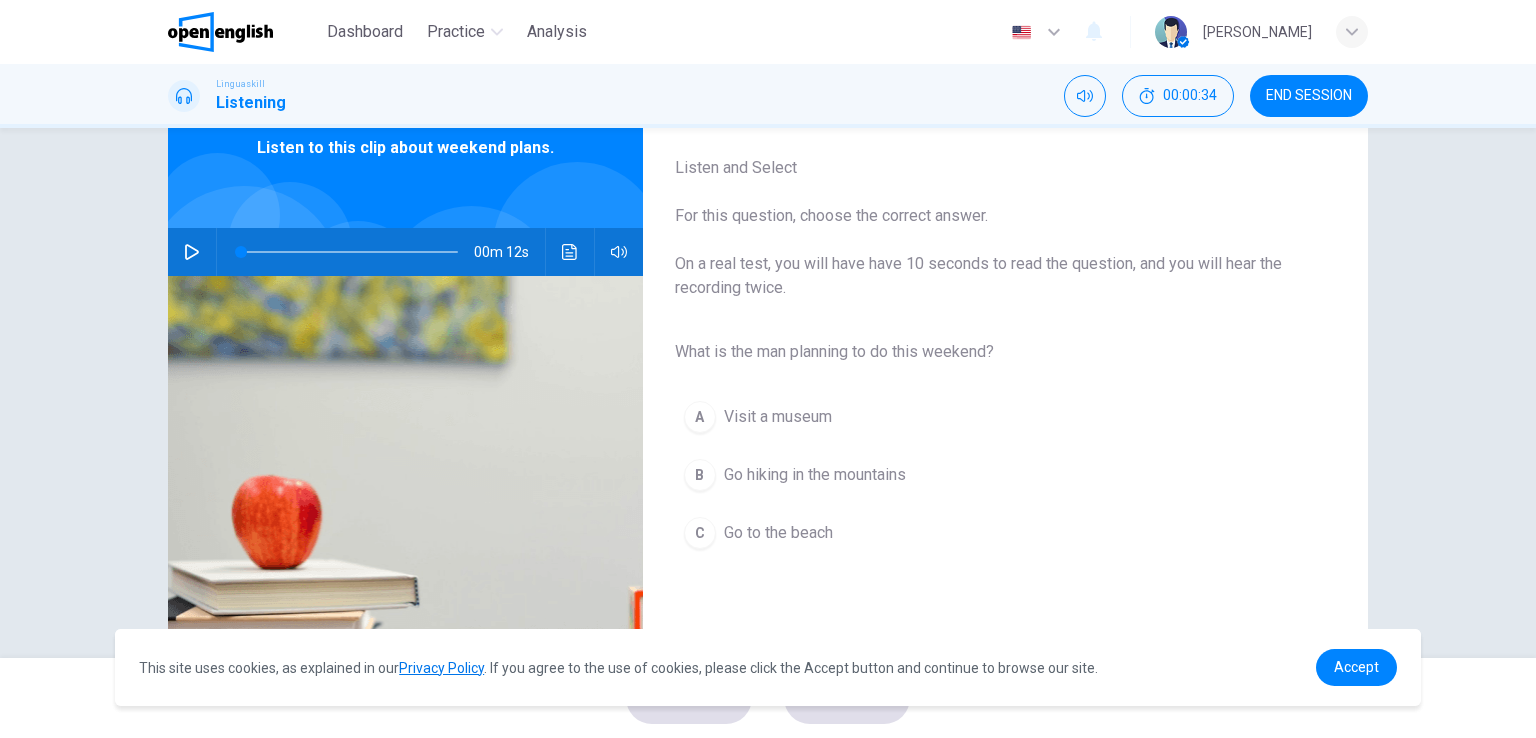 drag, startPoint x: 668, startPoint y: 350, endPoint x: 753, endPoint y: 350, distance: 85 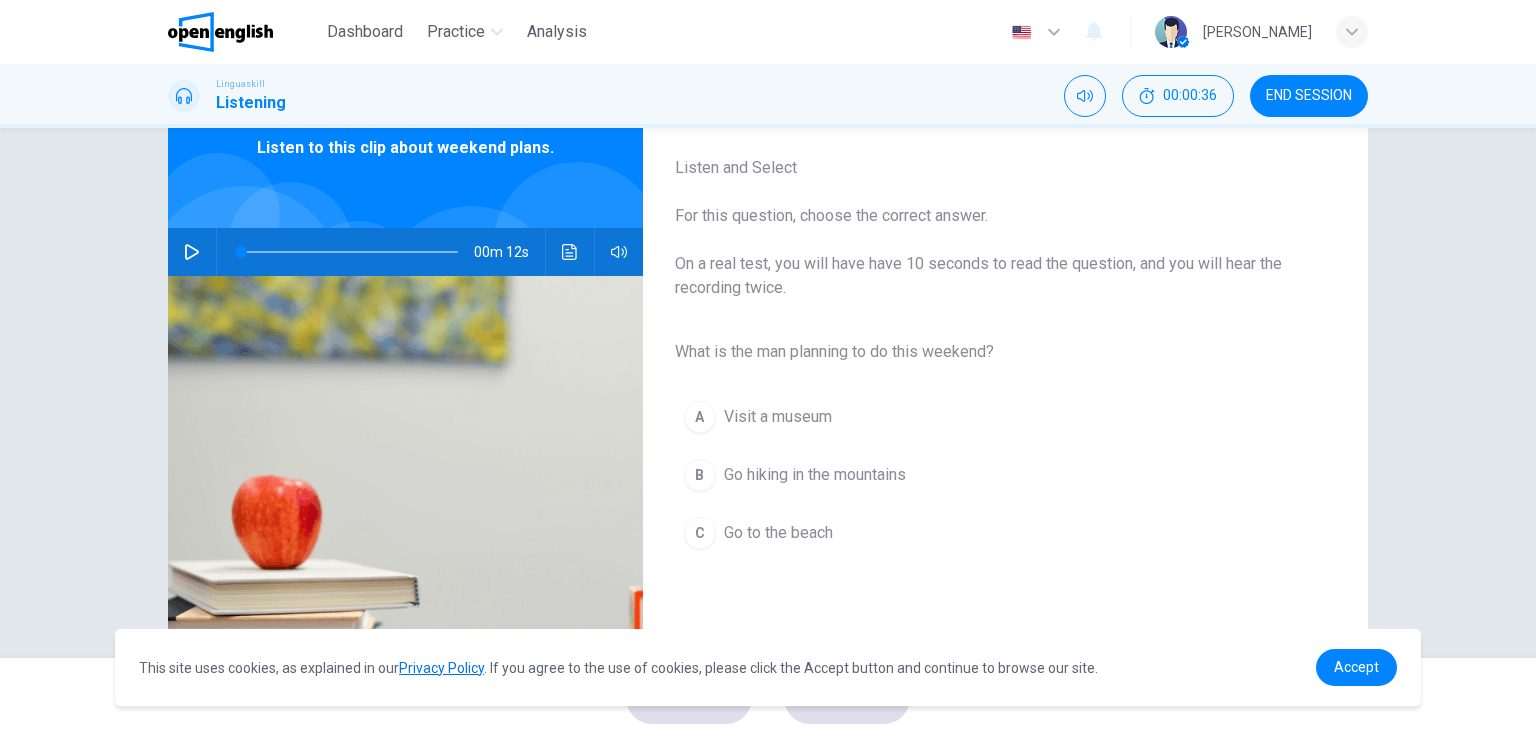 click on "Go hiking in the mountains" at bounding box center [815, 475] 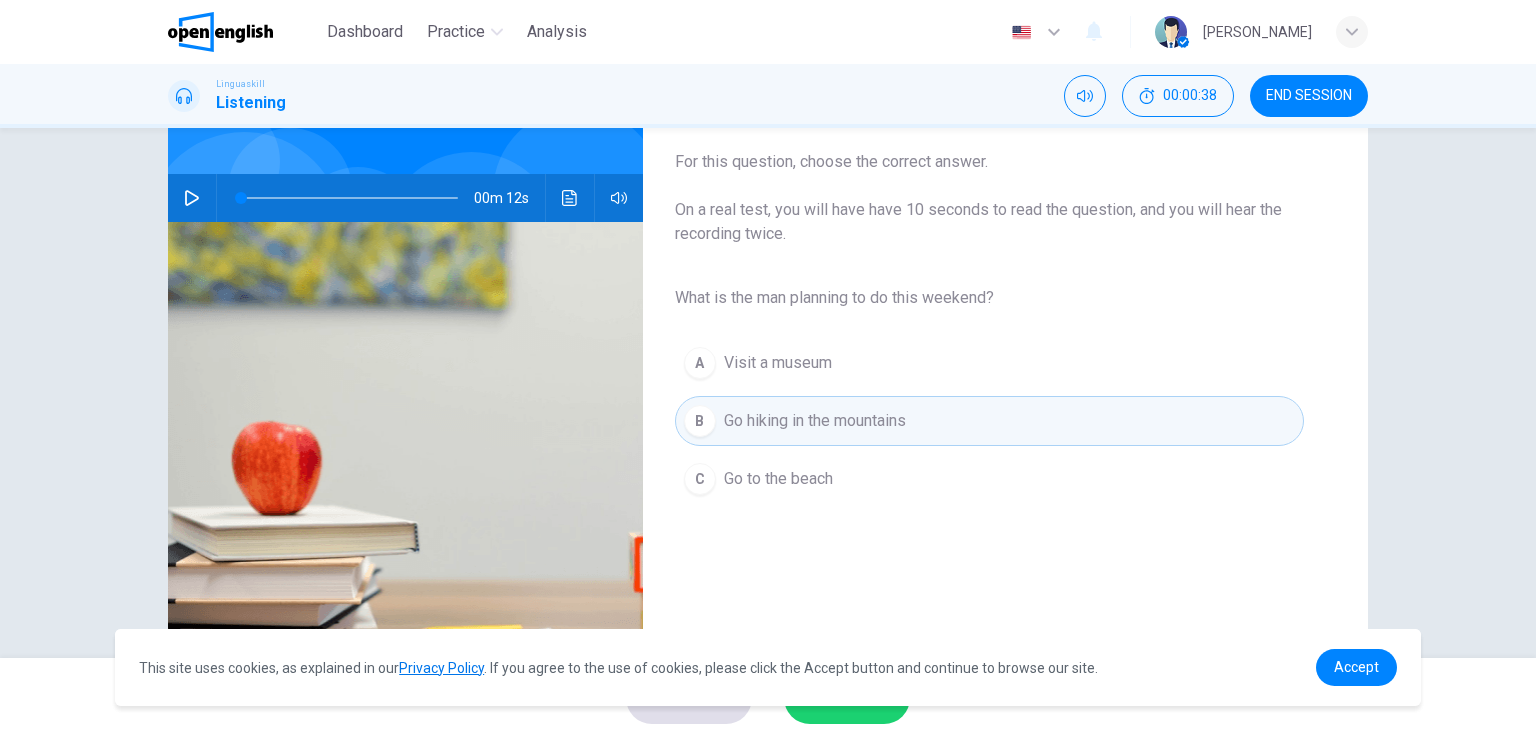 scroll, scrollTop: 200, scrollLeft: 0, axis: vertical 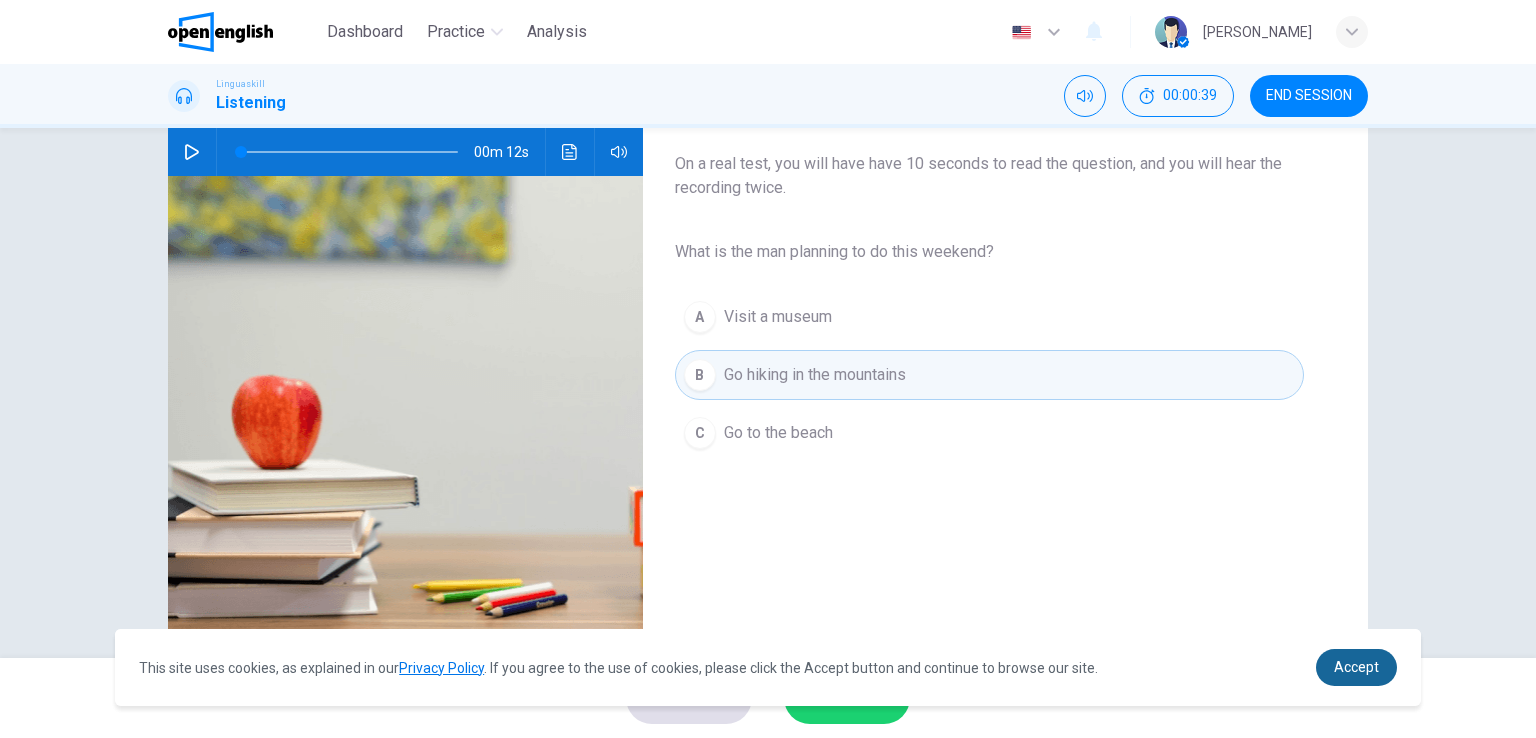 click on "Accept" at bounding box center (1356, 667) 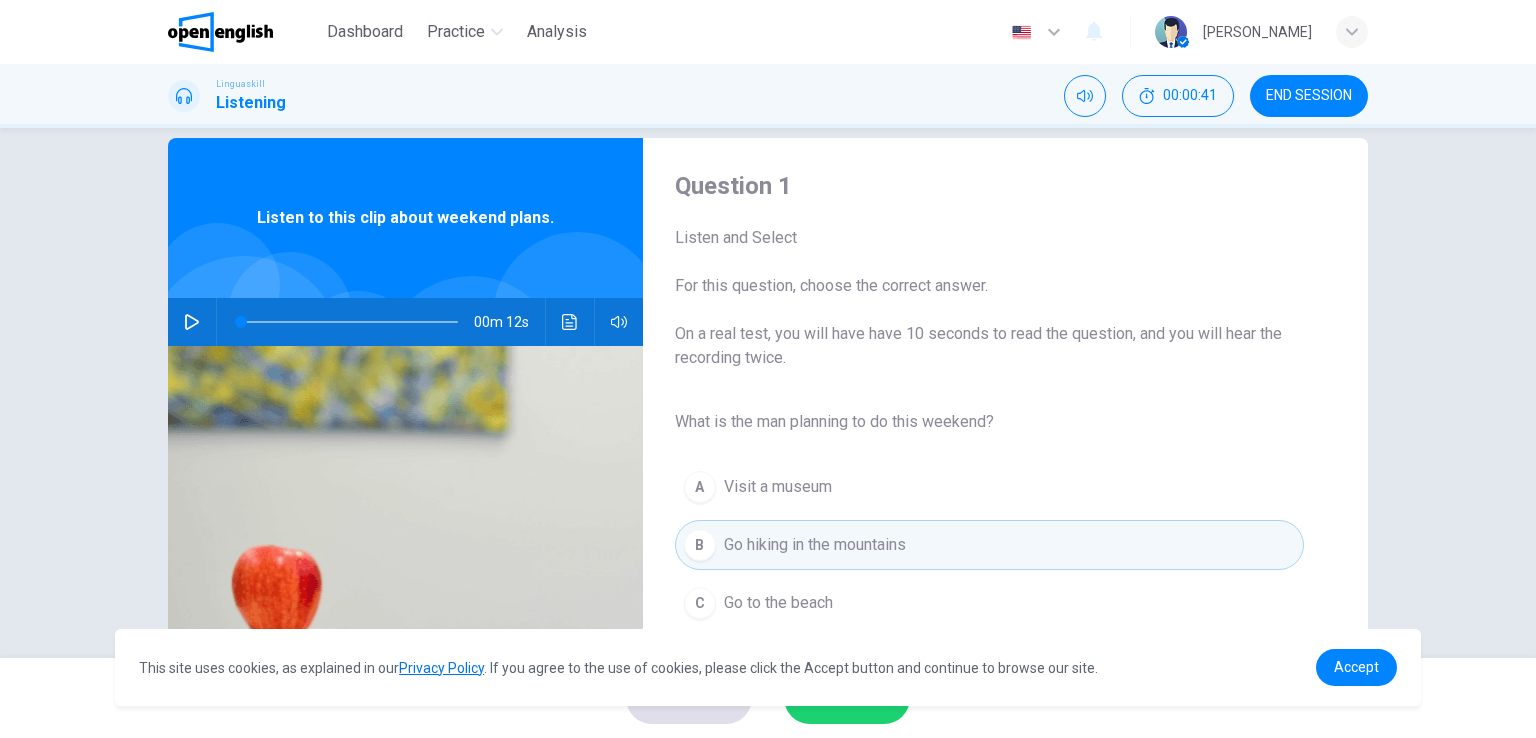 scroll, scrollTop: 0, scrollLeft: 0, axis: both 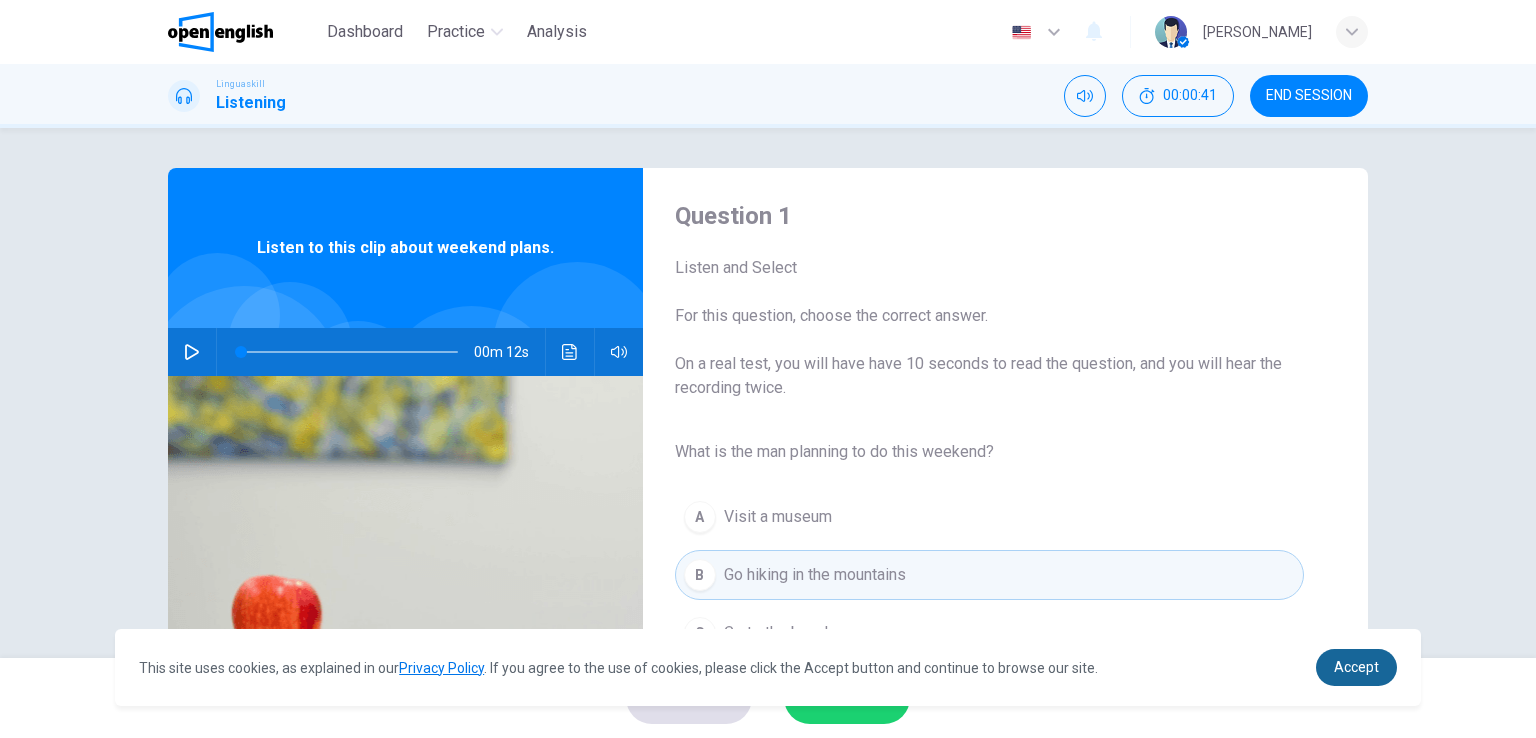 click on "Accept" at bounding box center [1356, 667] 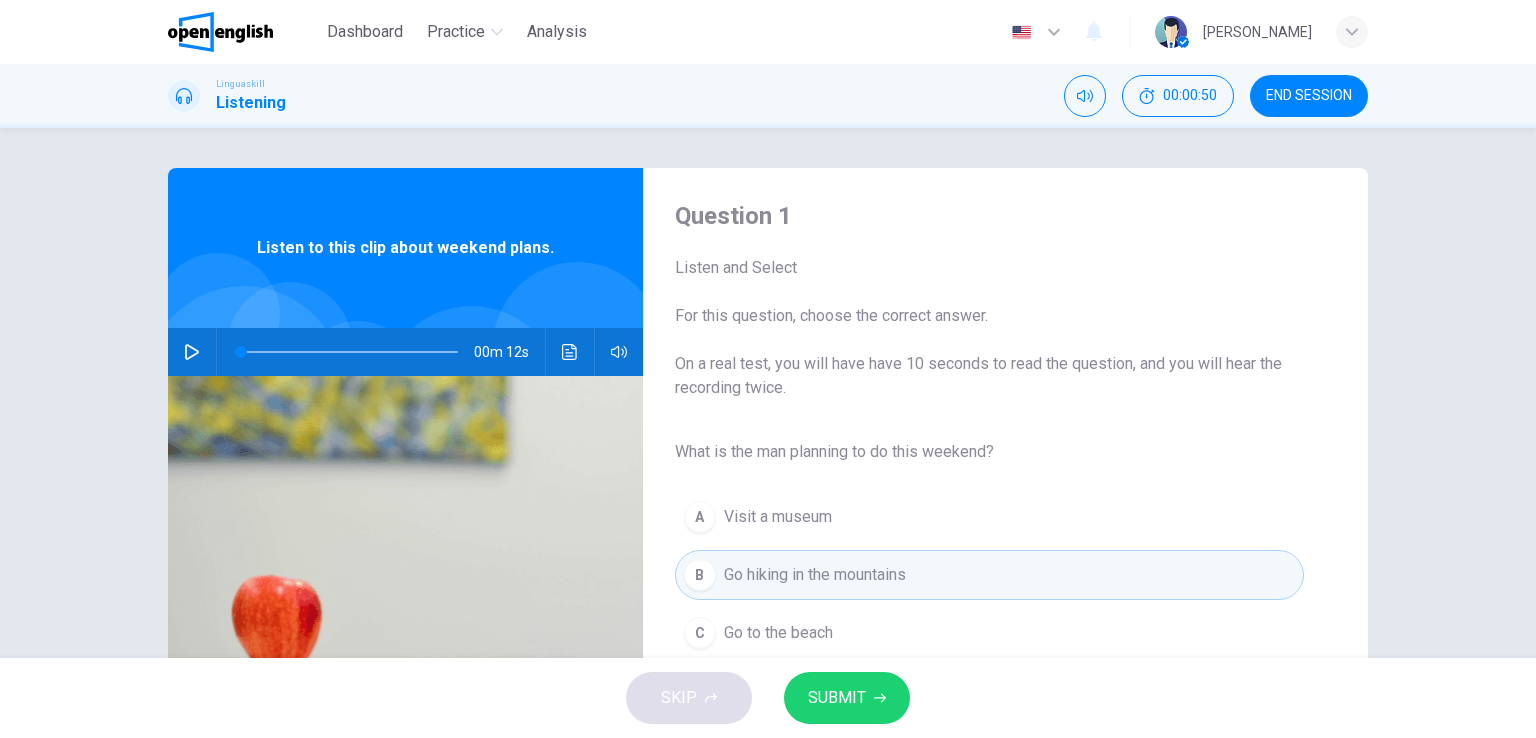 click on "SUBMIT" at bounding box center [837, 698] 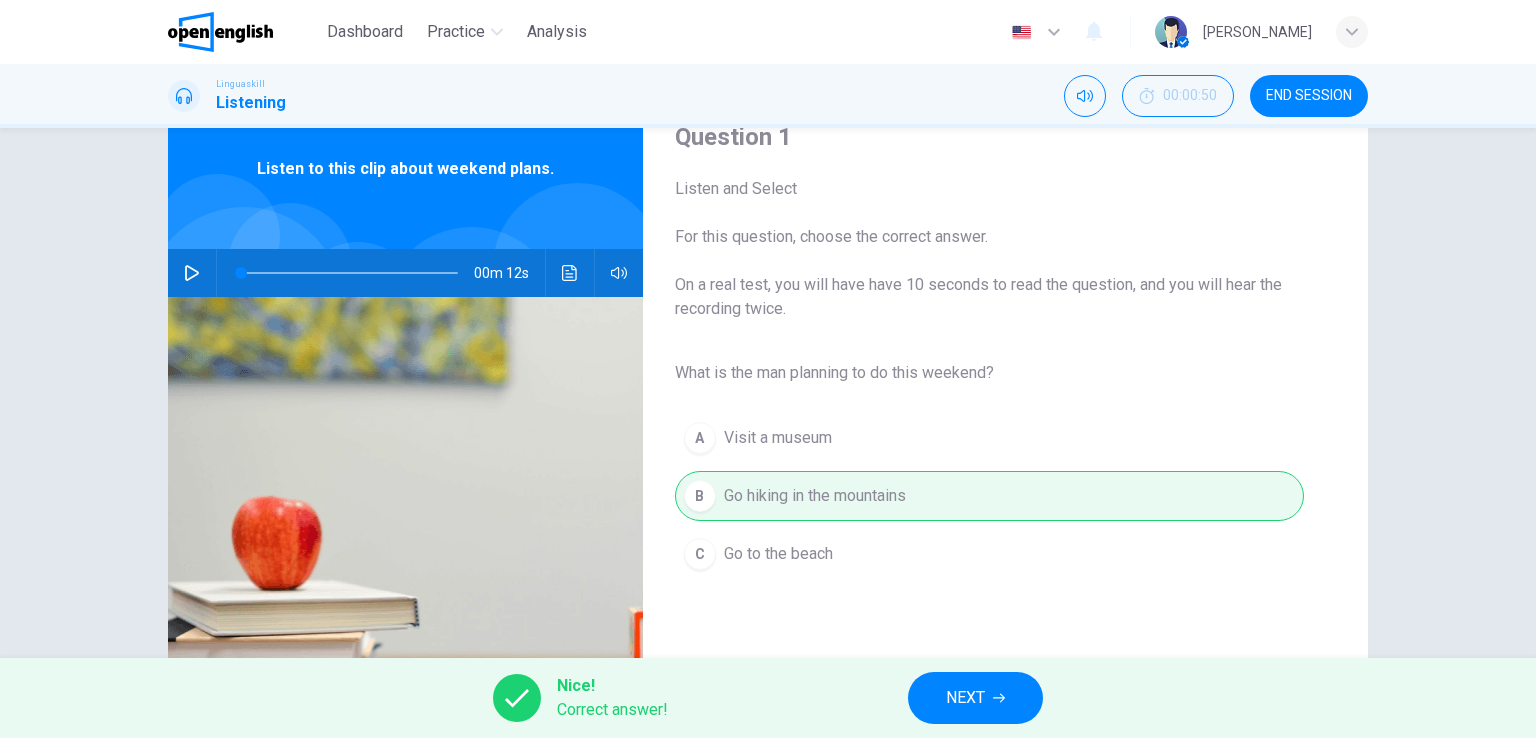 scroll, scrollTop: 200, scrollLeft: 0, axis: vertical 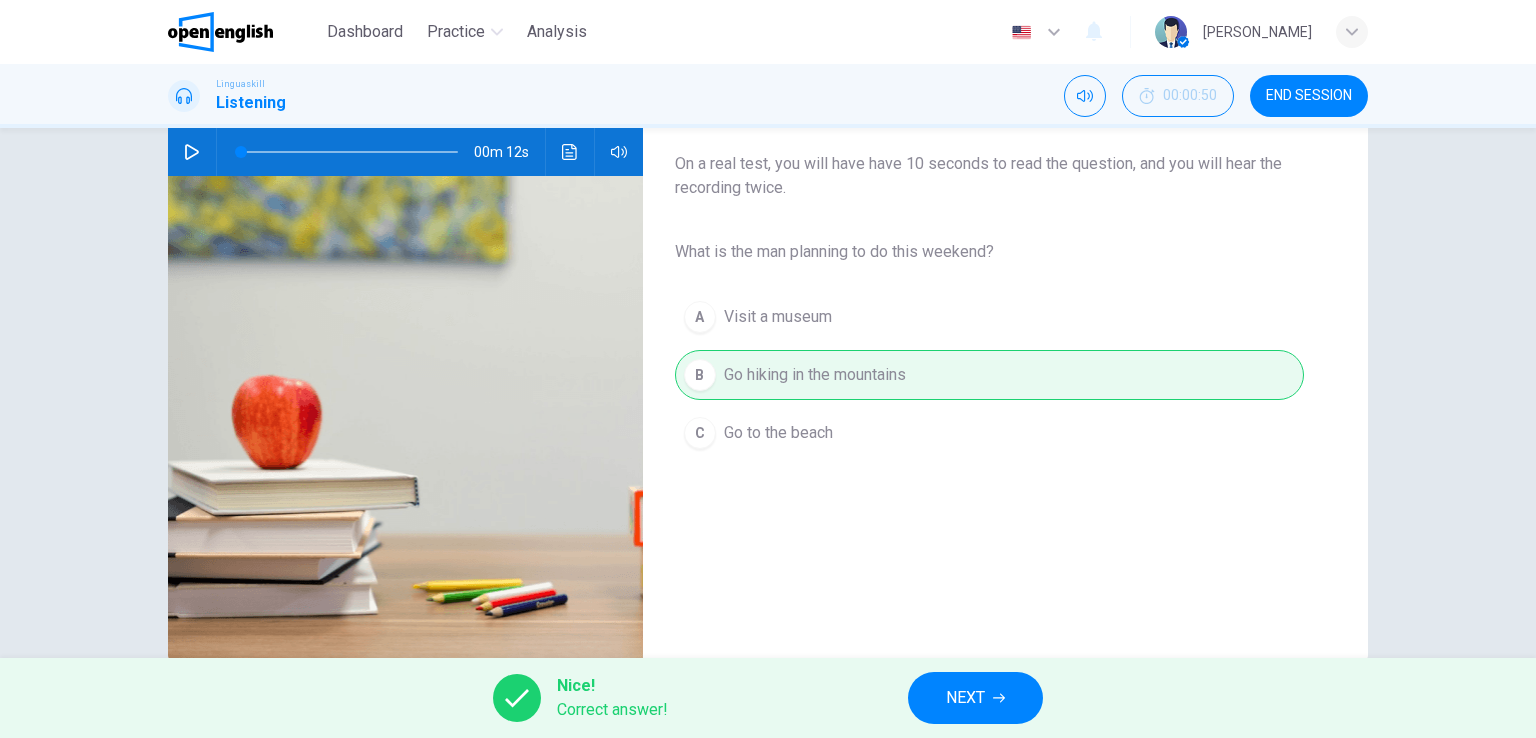 click on "NEXT" at bounding box center [975, 698] 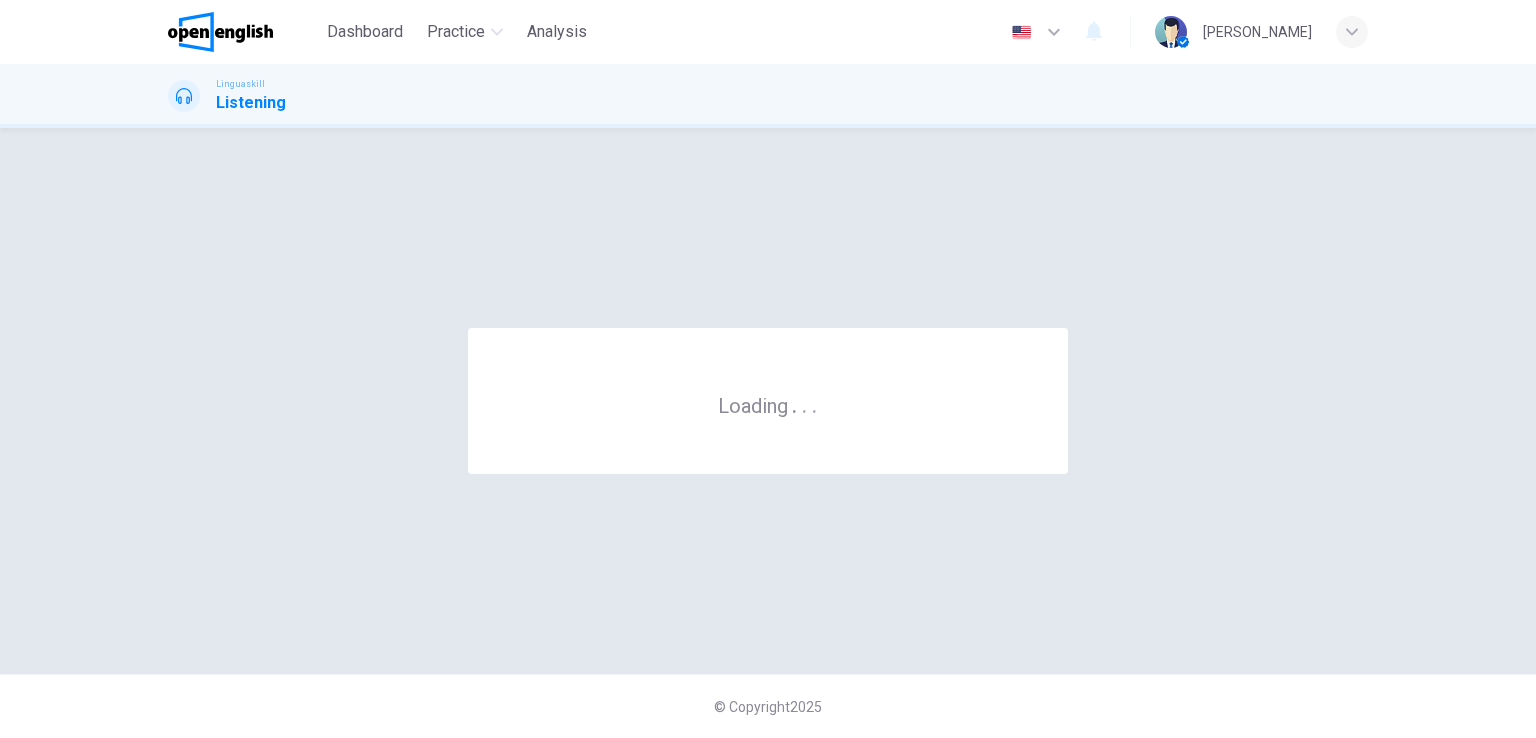 scroll, scrollTop: 0, scrollLeft: 0, axis: both 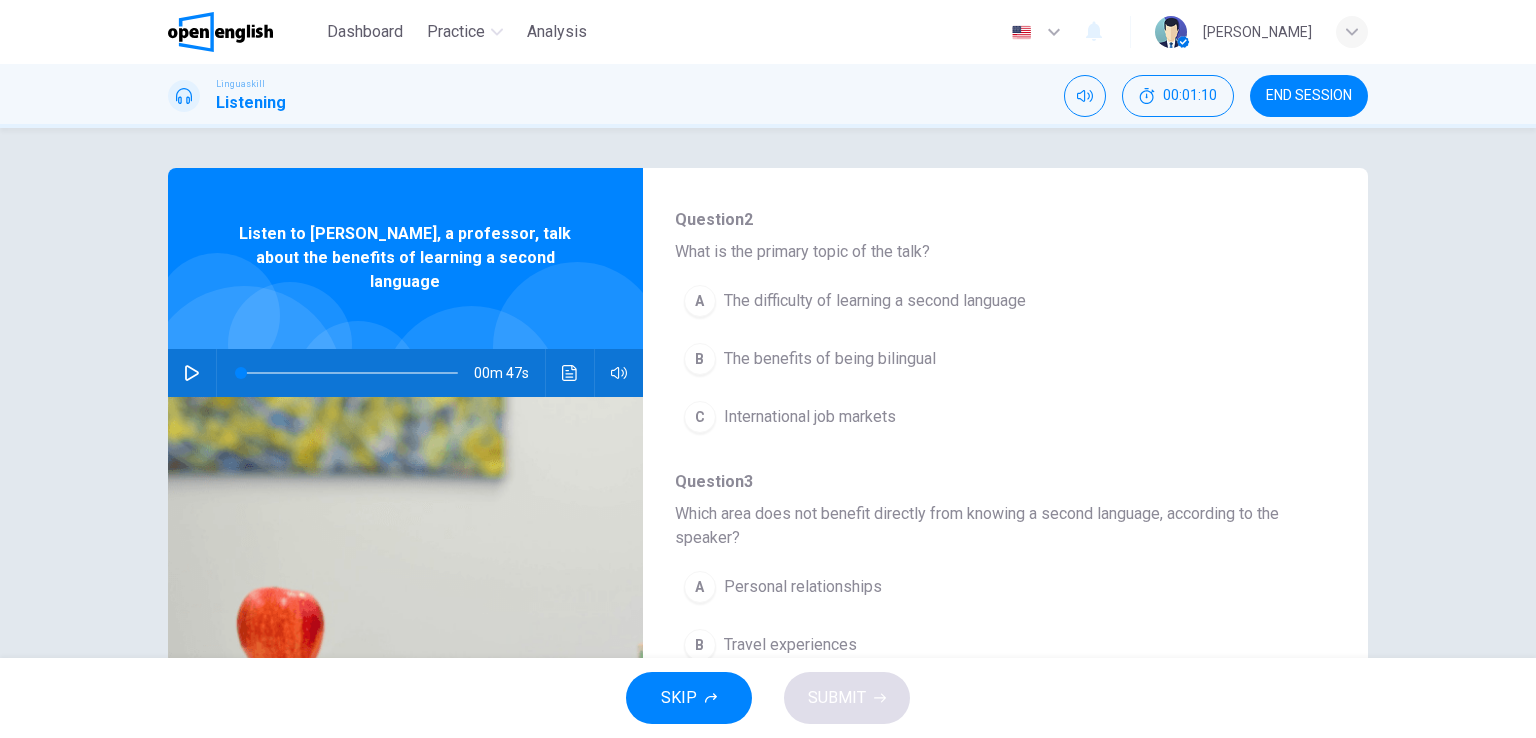 click at bounding box center (192, 373) 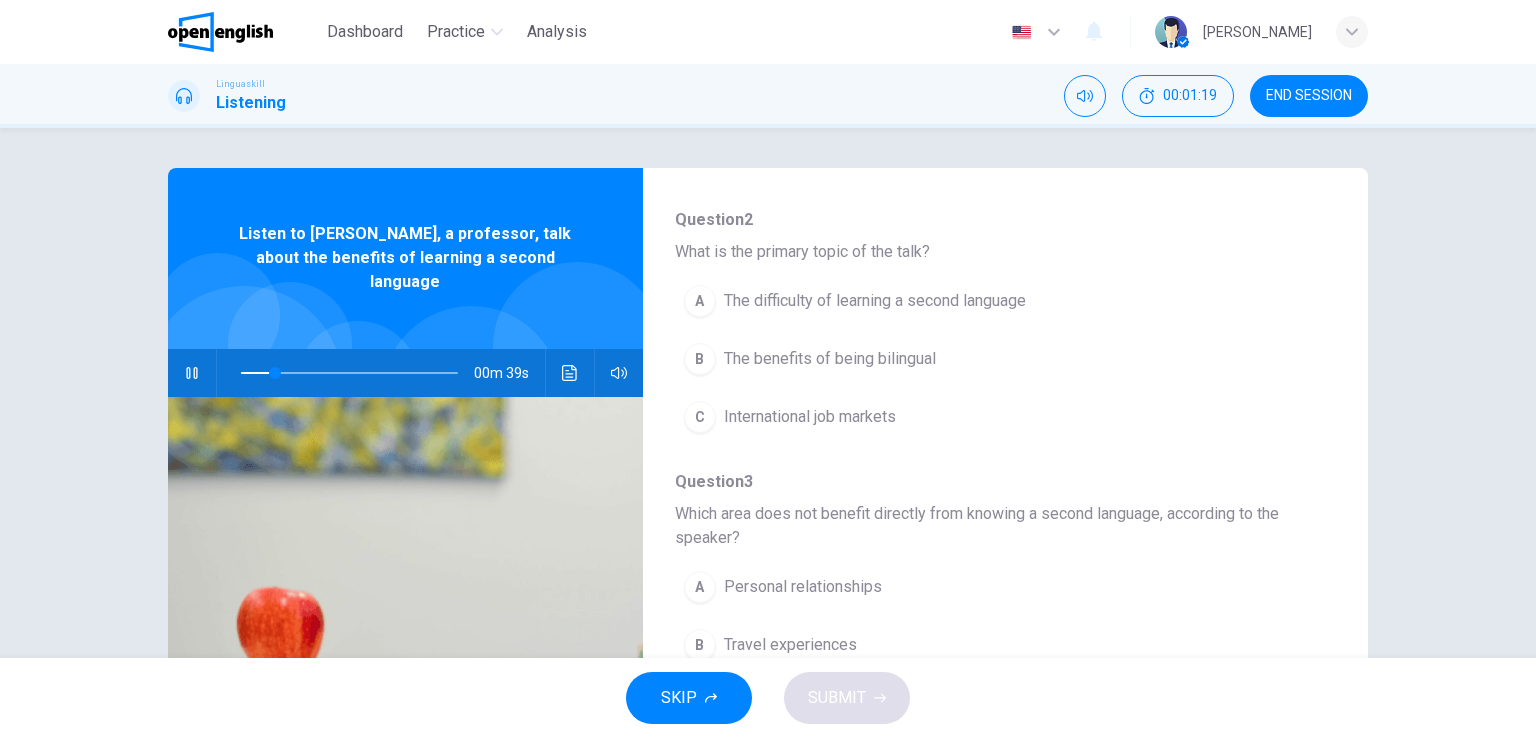 click on "The benefits of being bilingual" at bounding box center (830, 359) 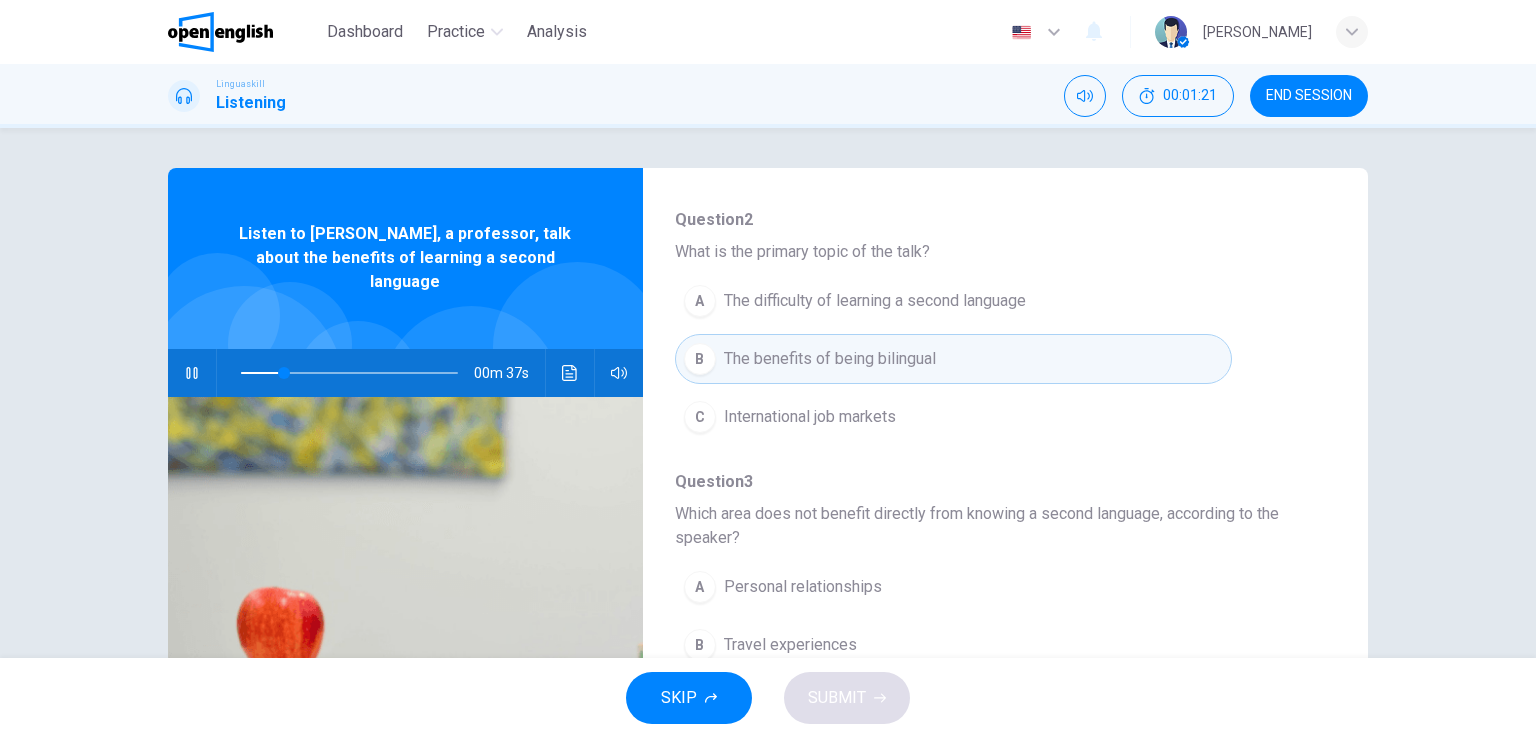 click on "The difficulty of learning a second language" at bounding box center [875, 301] 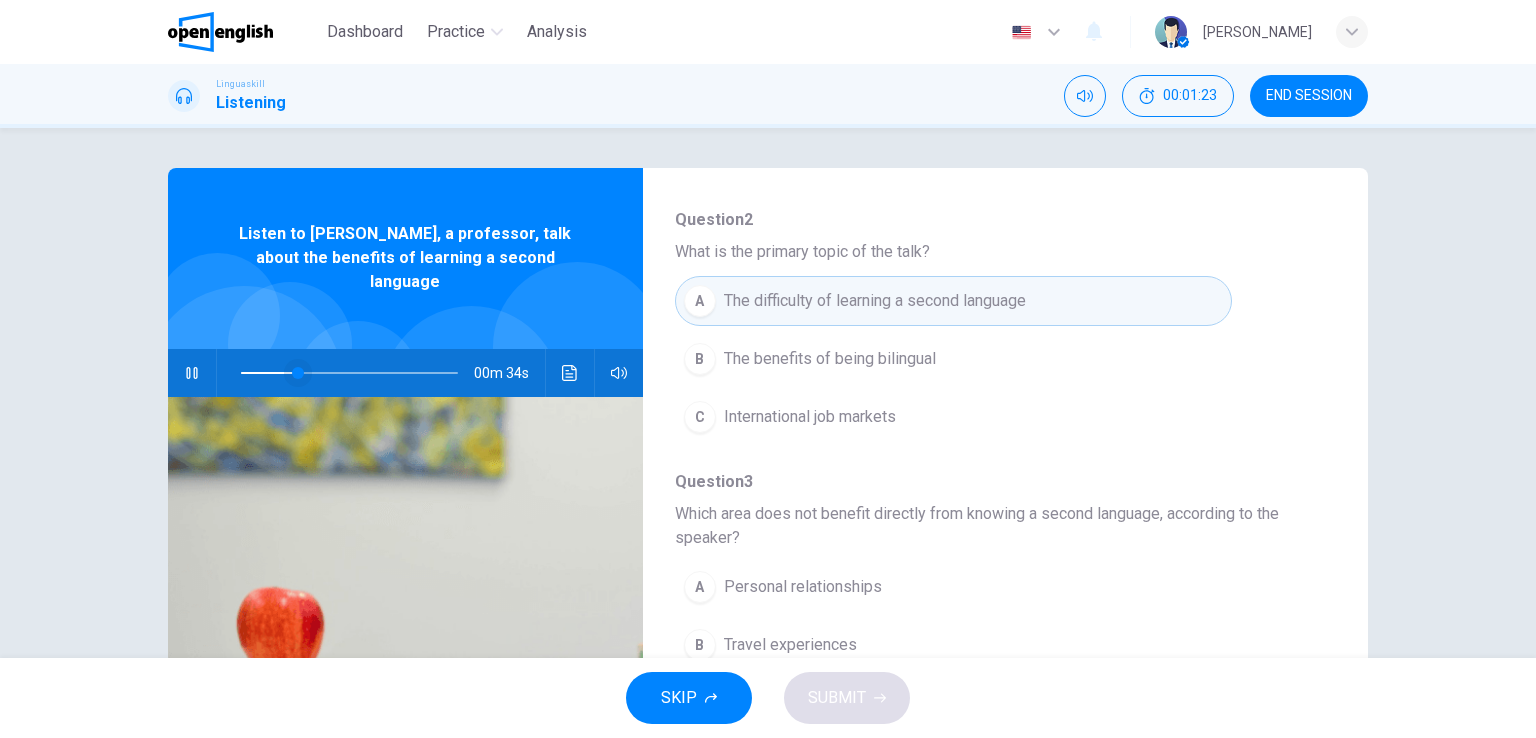 click at bounding box center [298, 373] 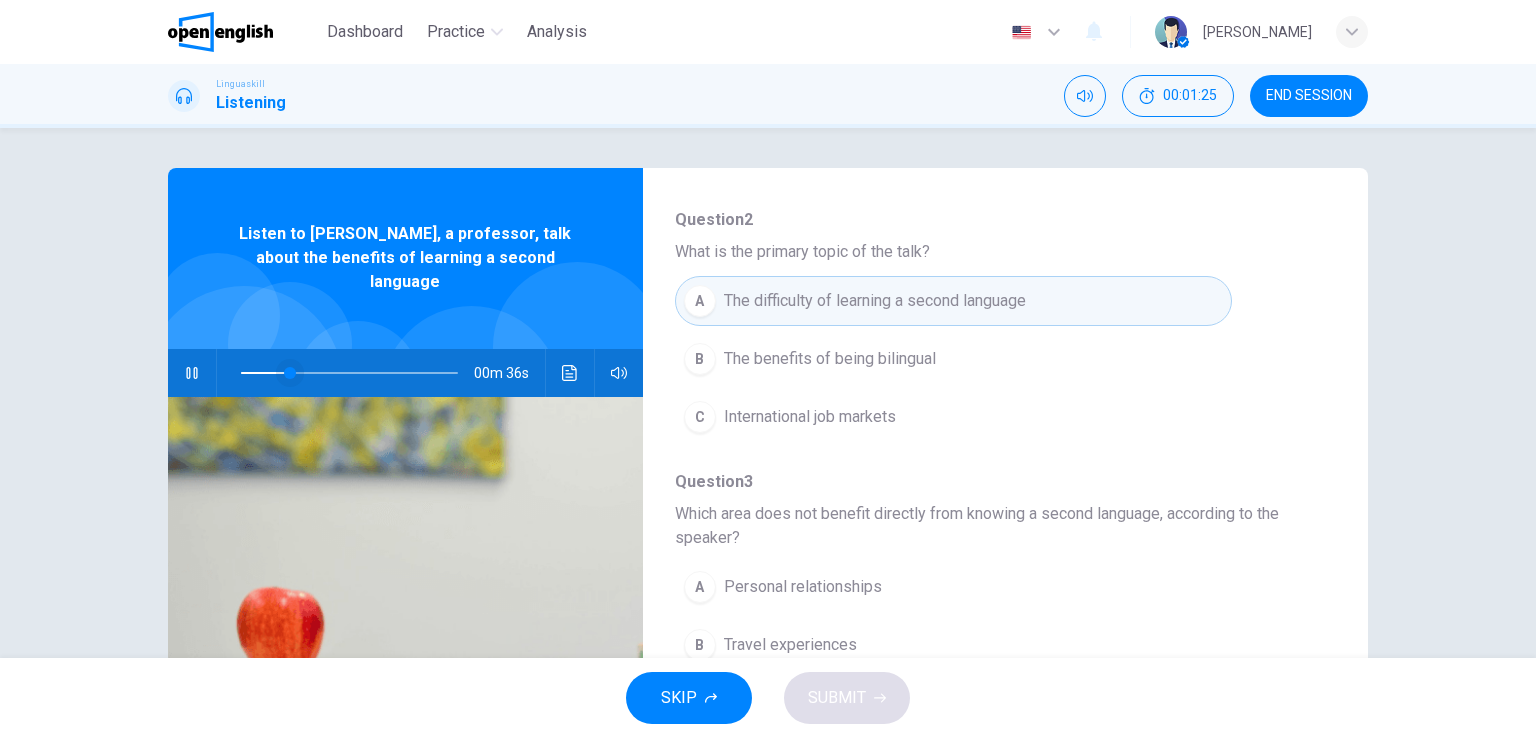 click at bounding box center (290, 373) 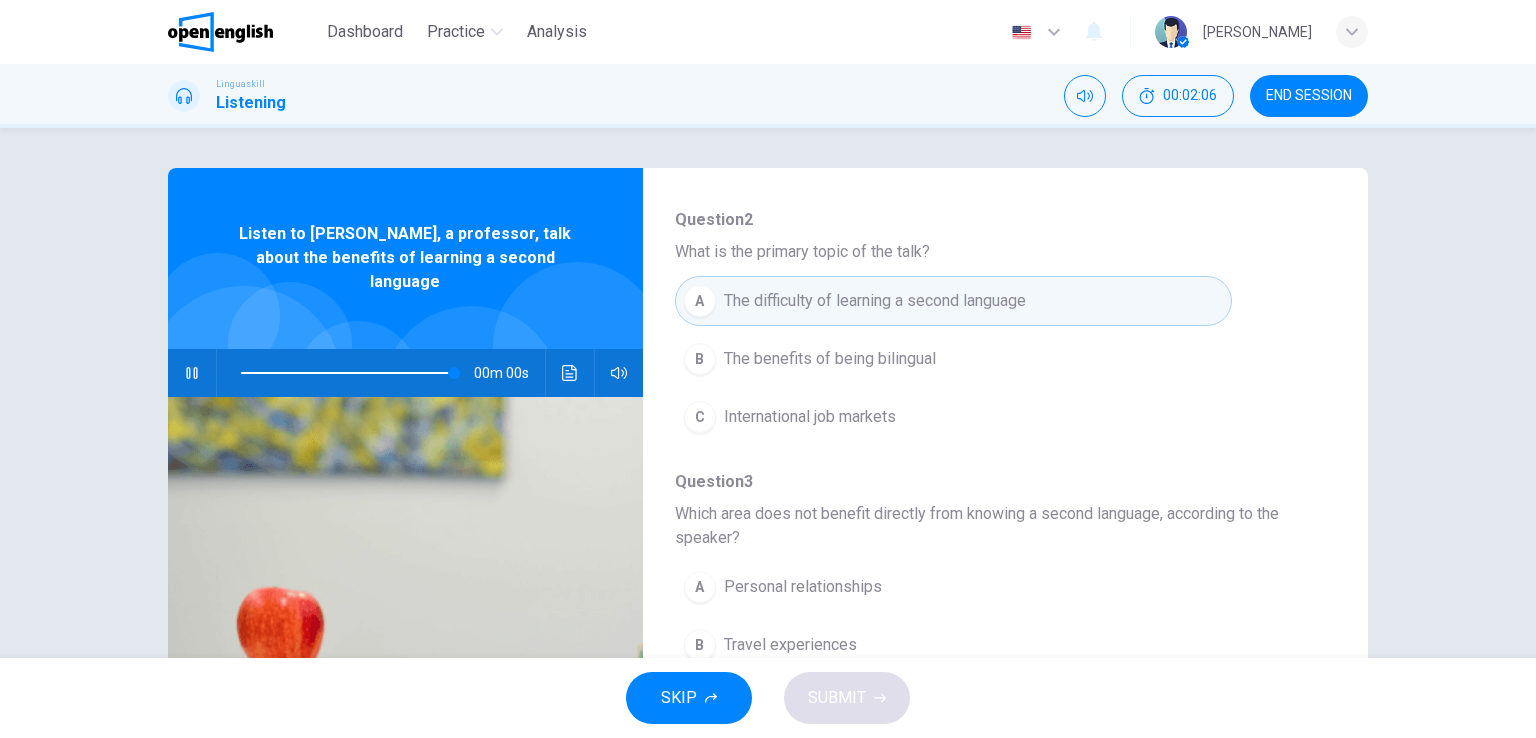 type on "*" 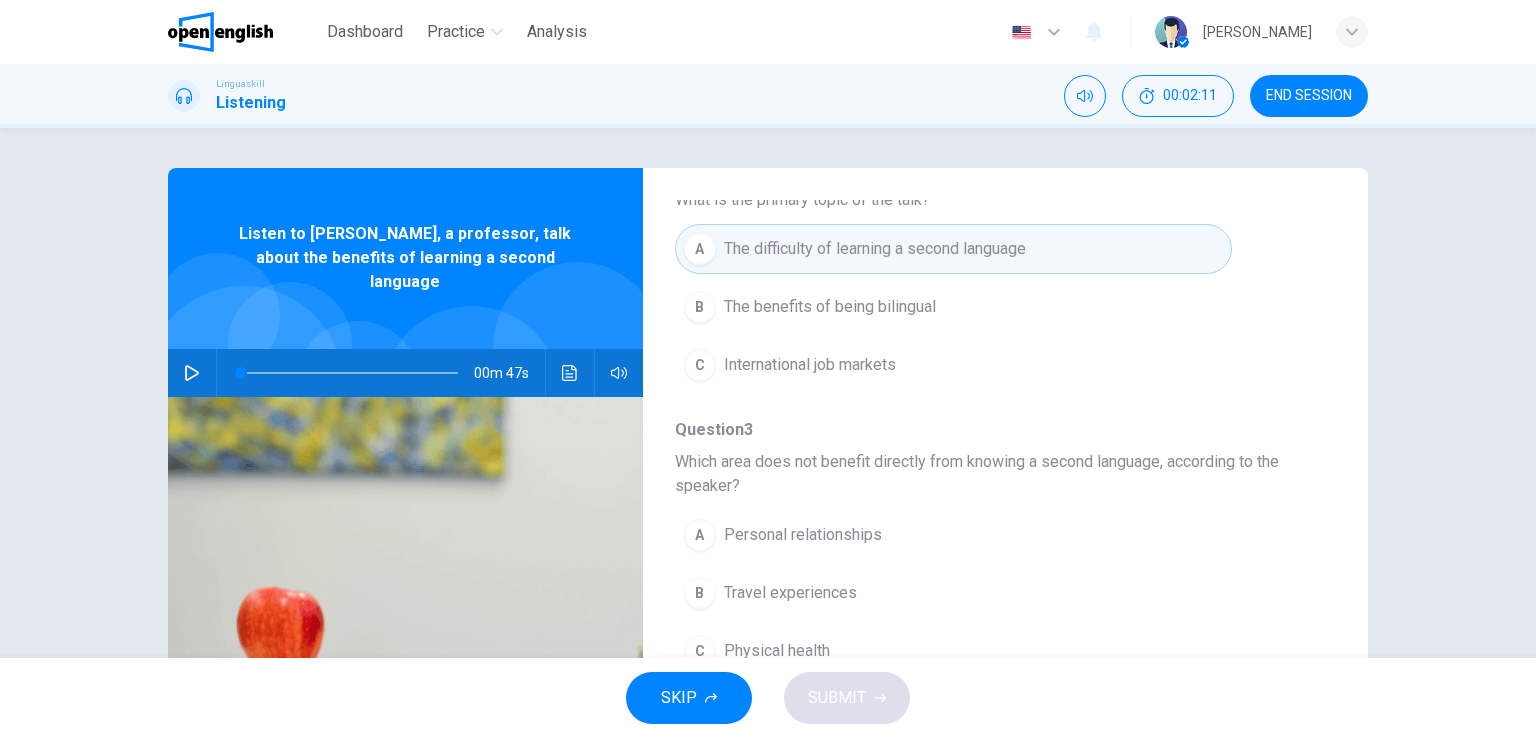 scroll, scrollTop: 300, scrollLeft: 0, axis: vertical 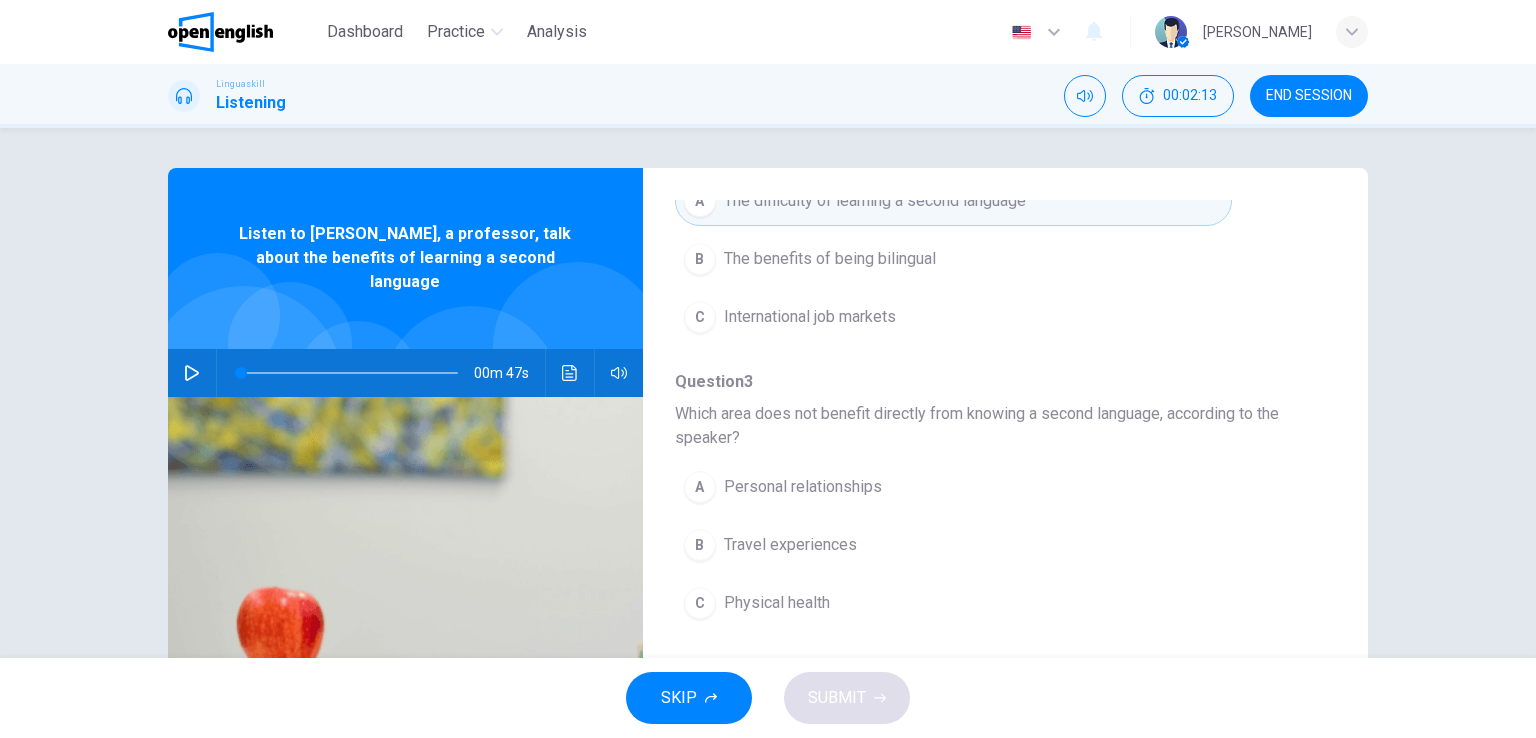 drag, startPoint x: 739, startPoint y: 414, endPoint x: 809, endPoint y: 417, distance: 70.064255 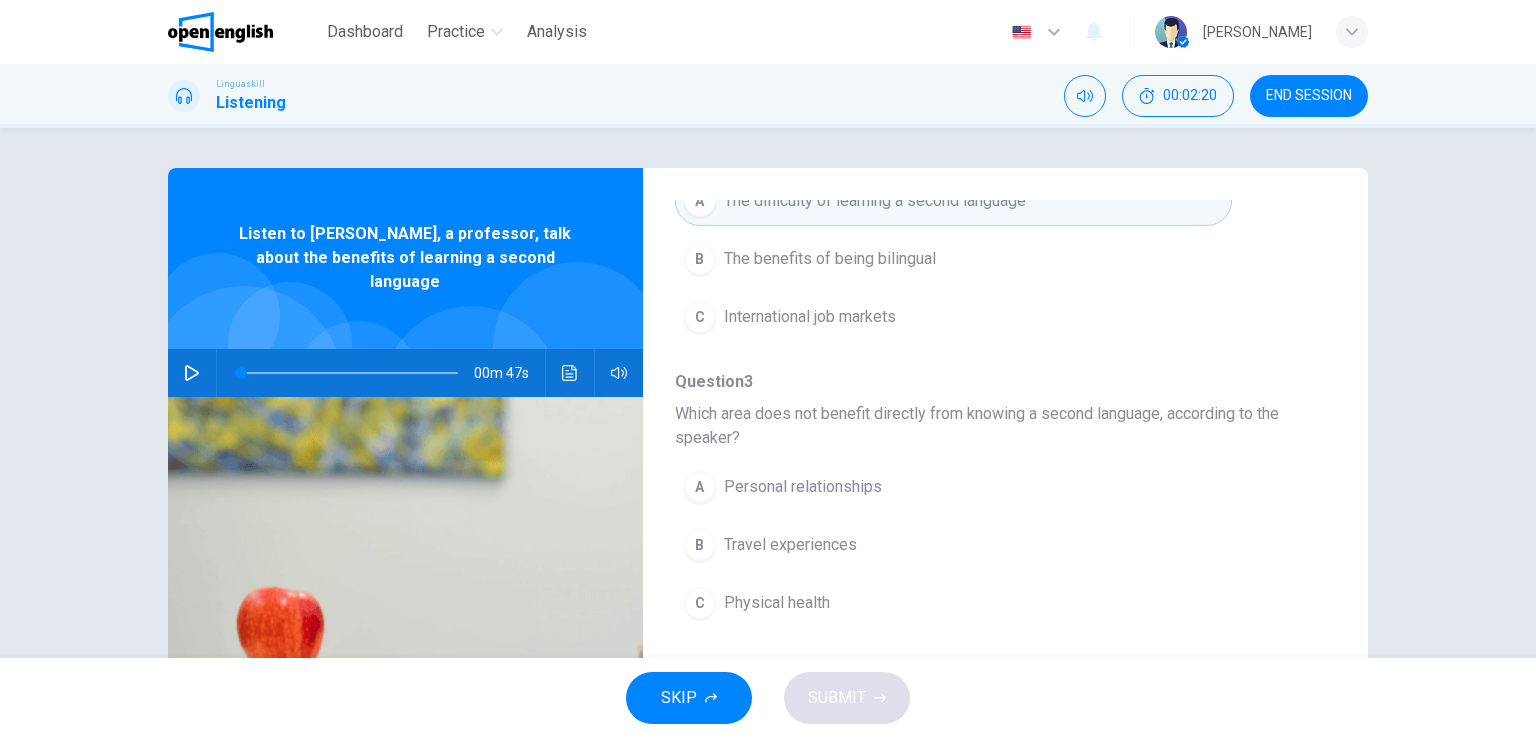 scroll, scrollTop: 400, scrollLeft: 0, axis: vertical 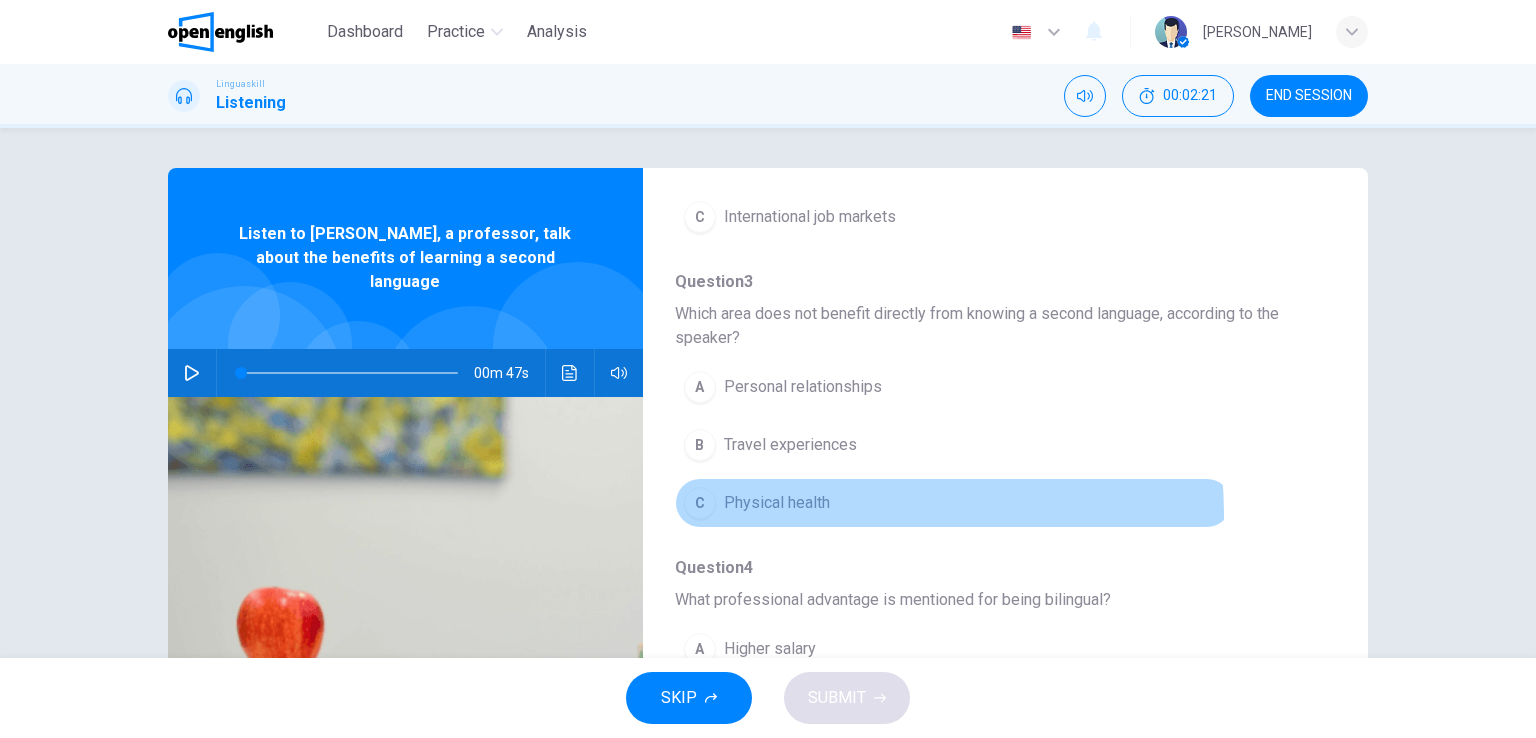 click on "C Physical health" at bounding box center (953, 503) 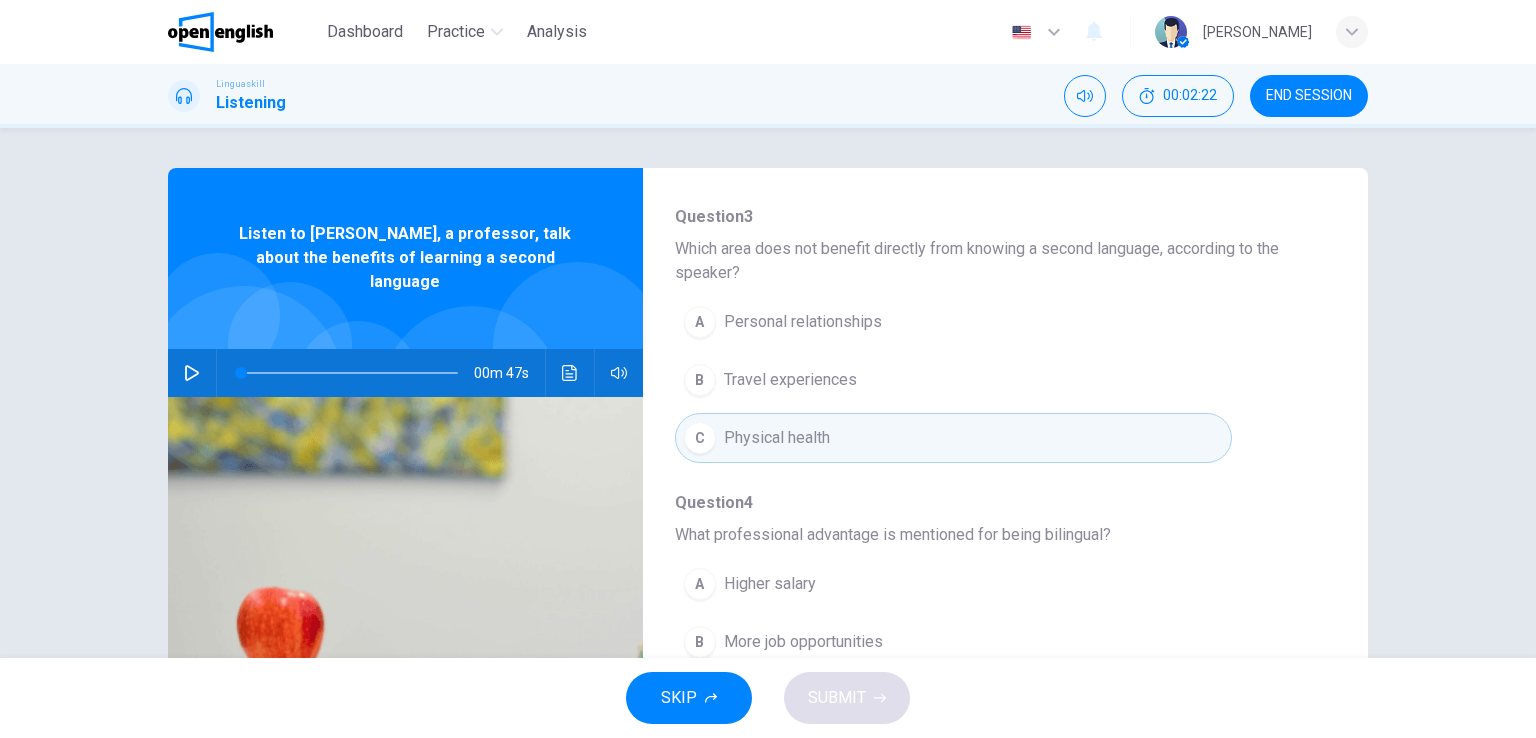 scroll, scrollTop: 500, scrollLeft: 0, axis: vertical 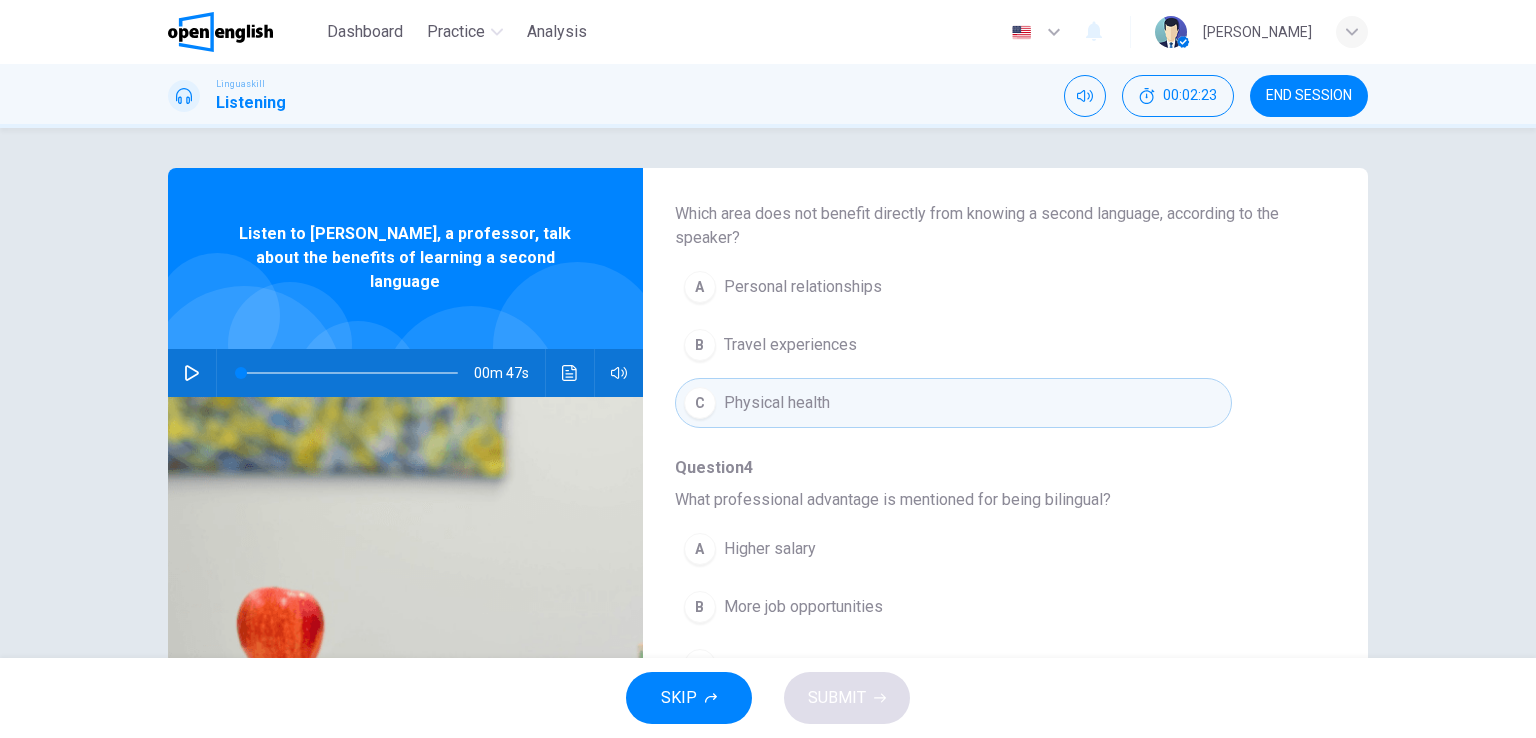 drag, startPoint x: 908, startPoint y: 493, endPoint x: 1057, endPoint y: 497, distance: 149.05368 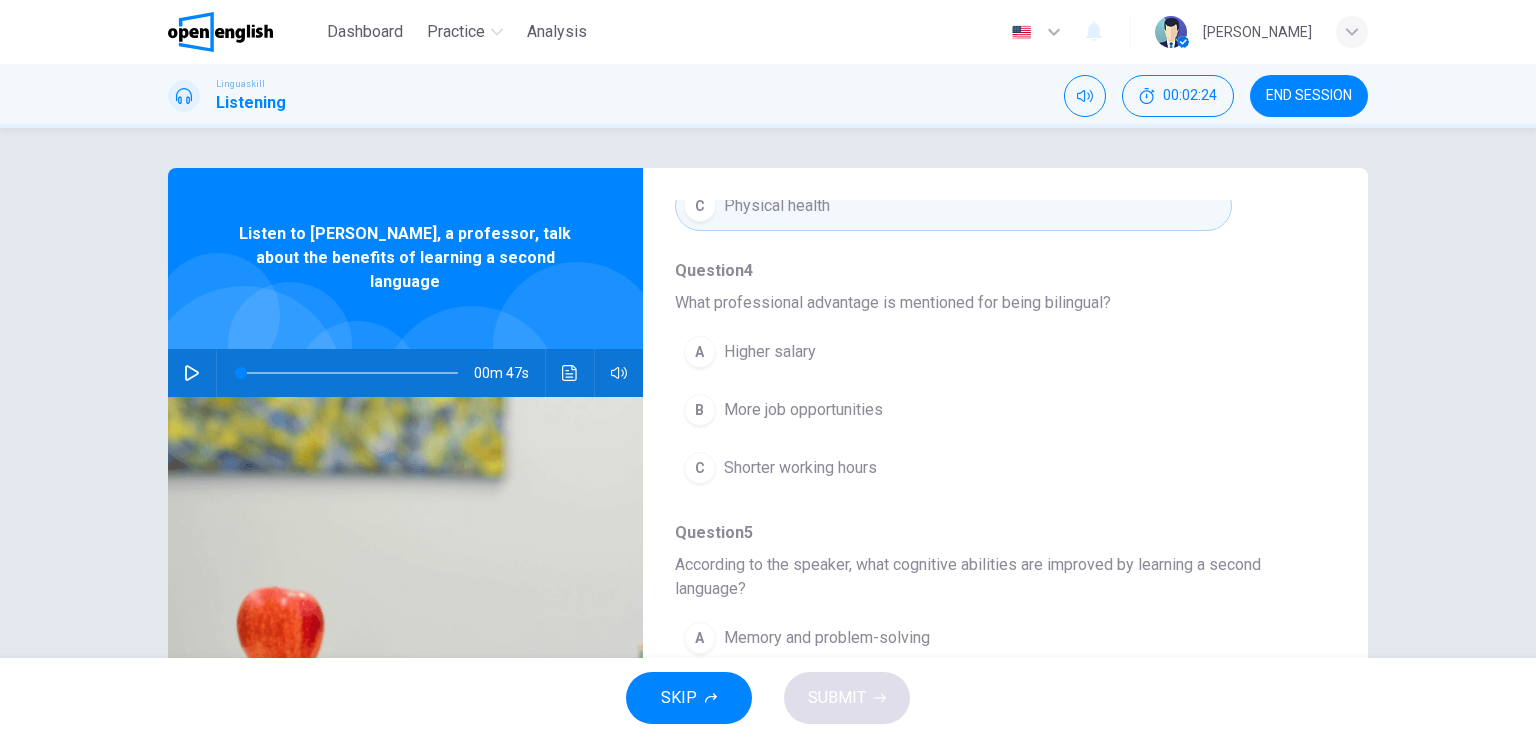 scroll, scrollTop: 700, scrollLeft: 0, axis: vertical 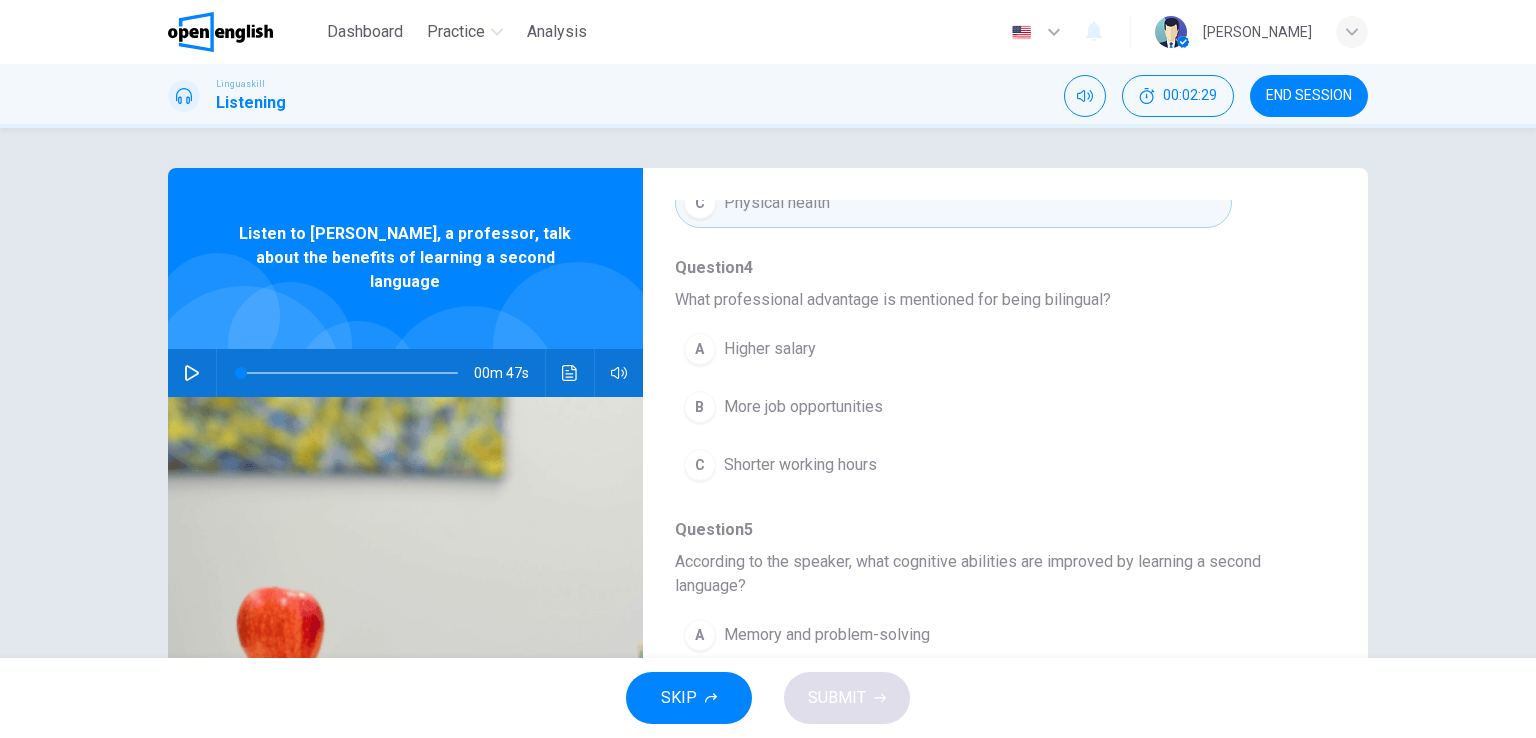 click on "C Shorter working hours" at bounding box center [953, 465] 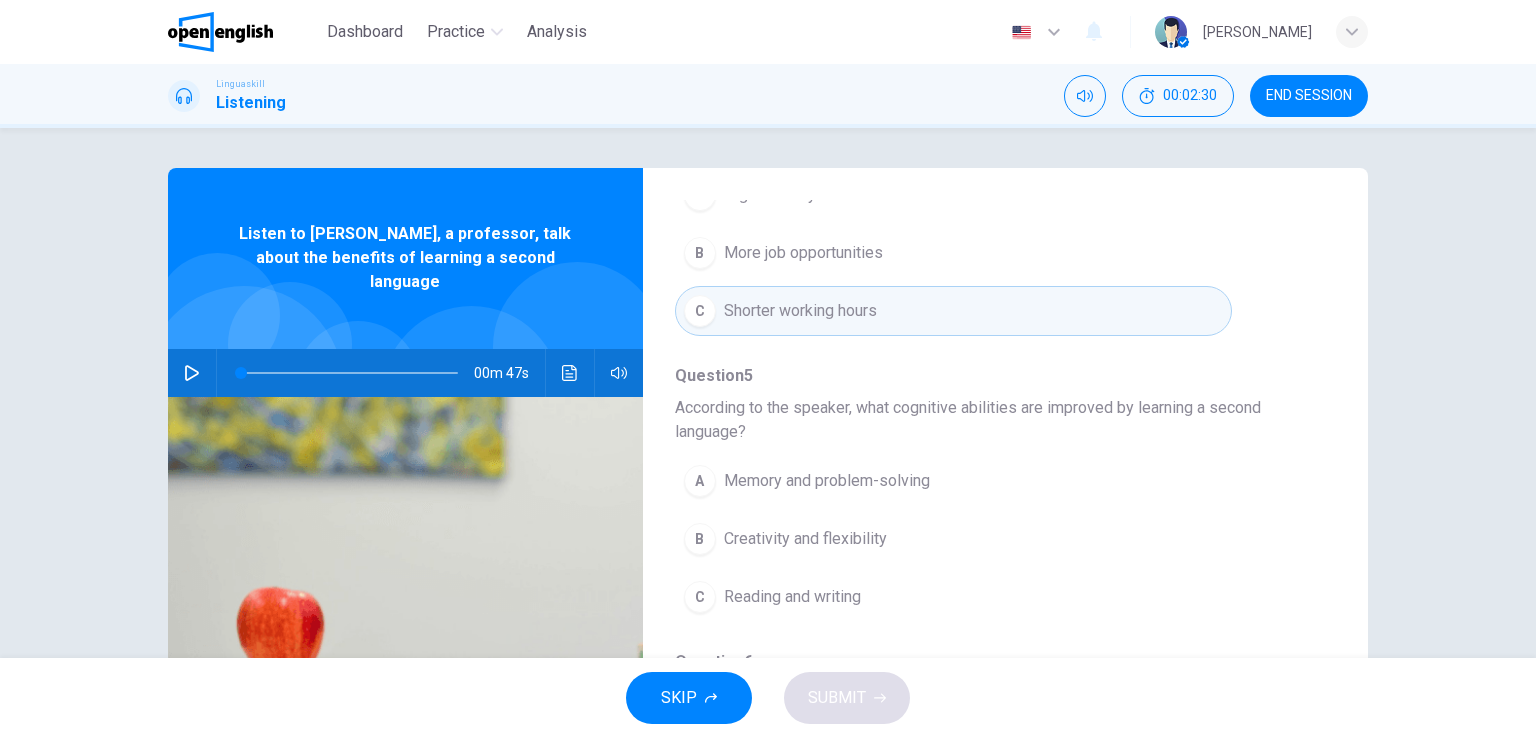 scroll, scrollTop: 904, scrollLeft: 0, axis: vertical 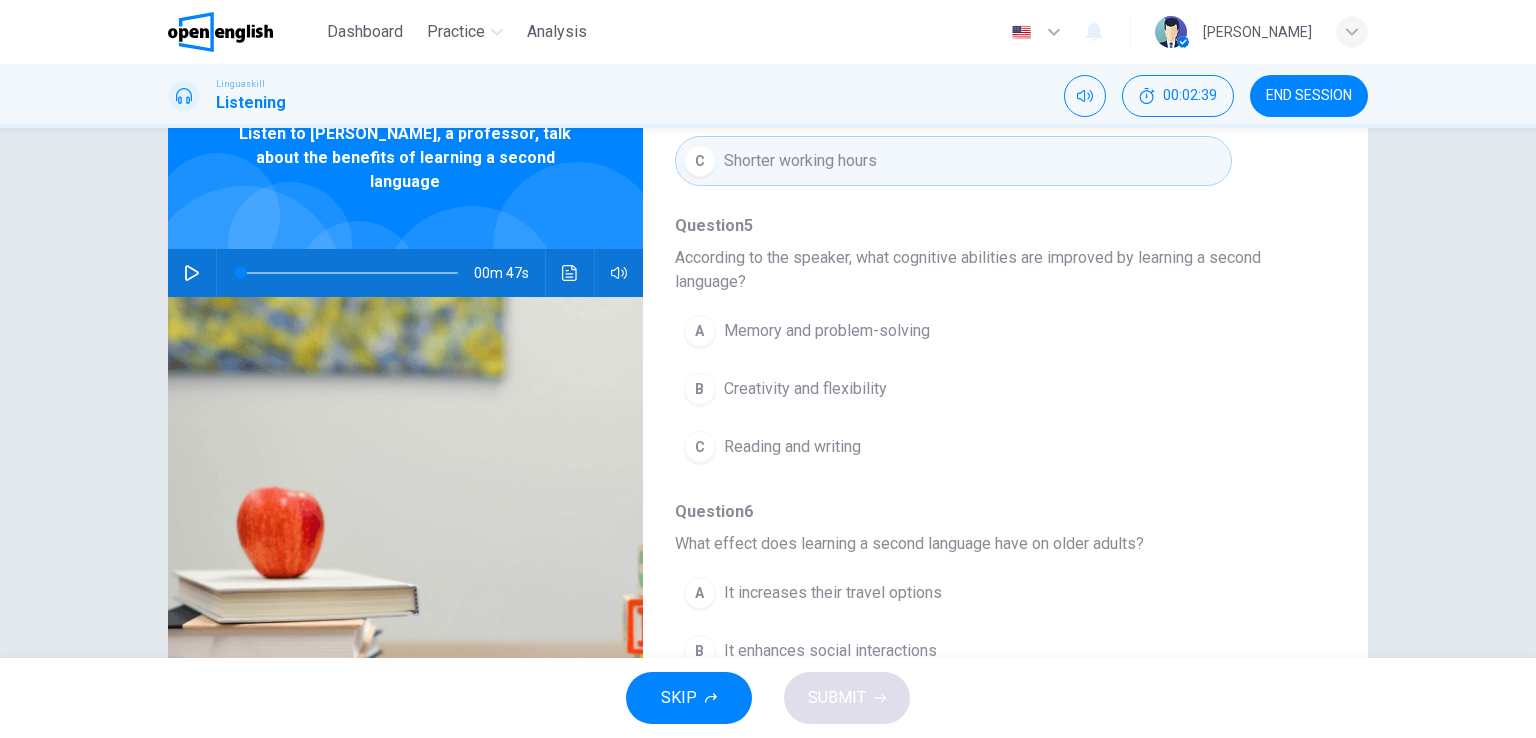 click on "Memory and problem-solving" at bounding box center (827, 331) 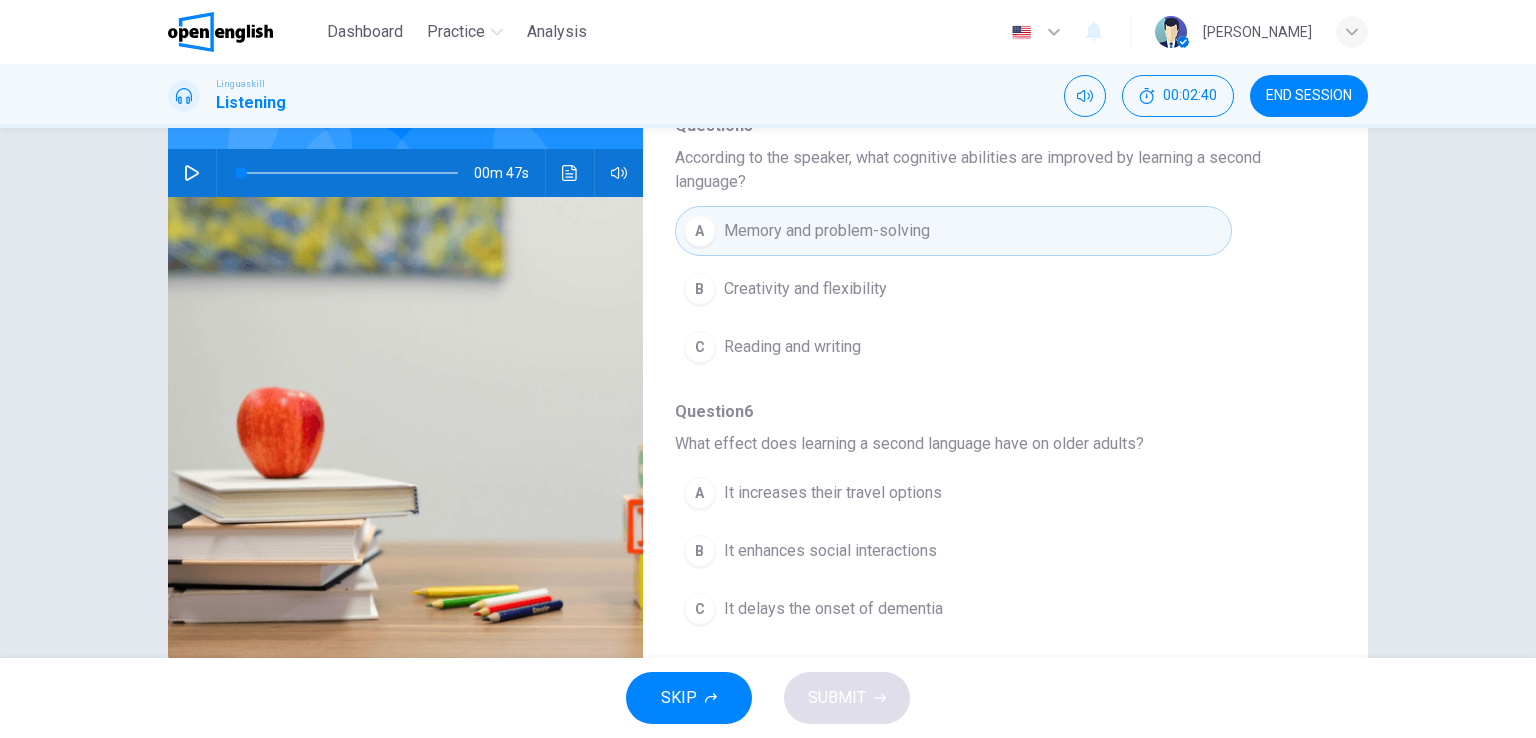 scroll, scrollTop: 245, scrollLeft: 0, axis: vertical 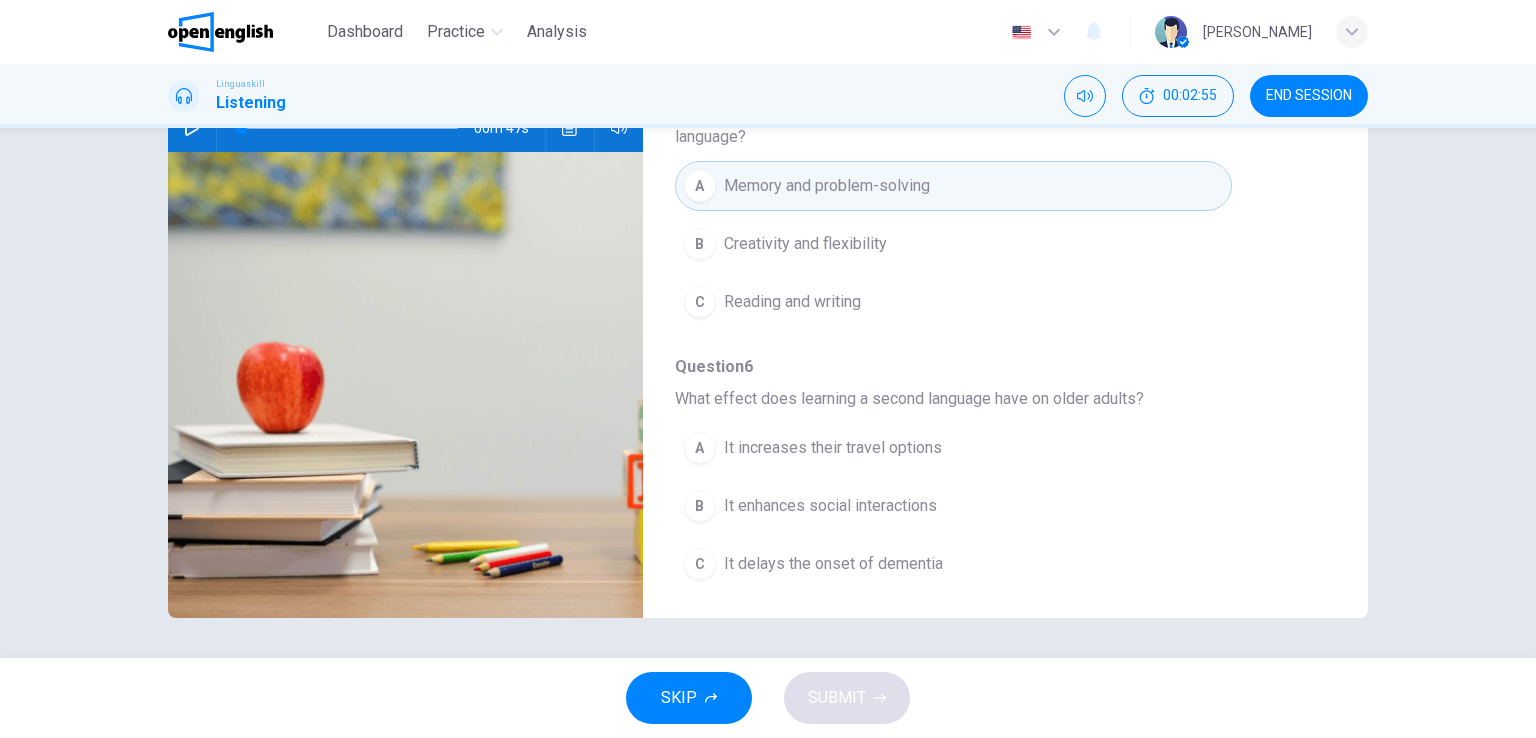 click on "It delays the onset of dementia" at bounding box center (833, 564) 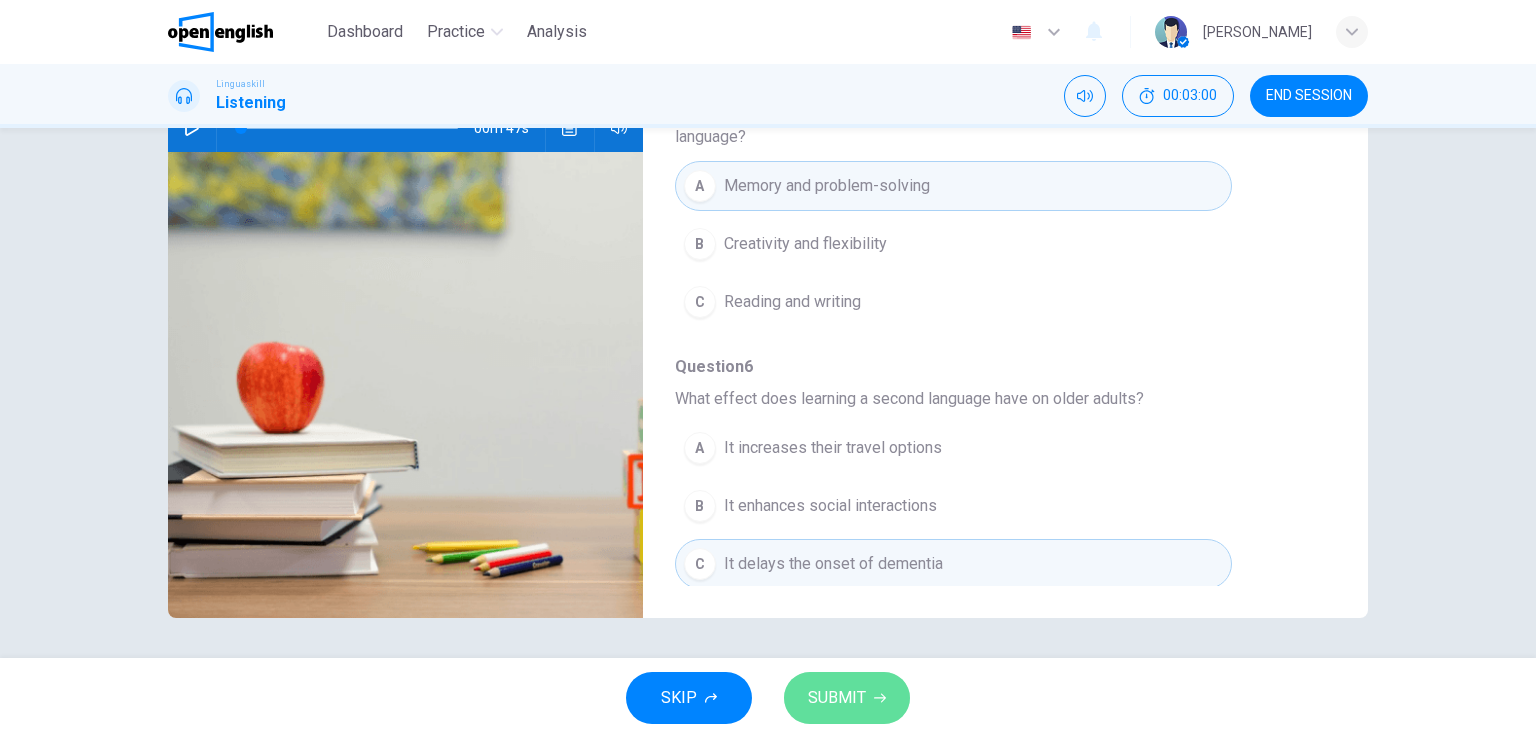 click on "SUBMIT" at bounding box center (837, 698) 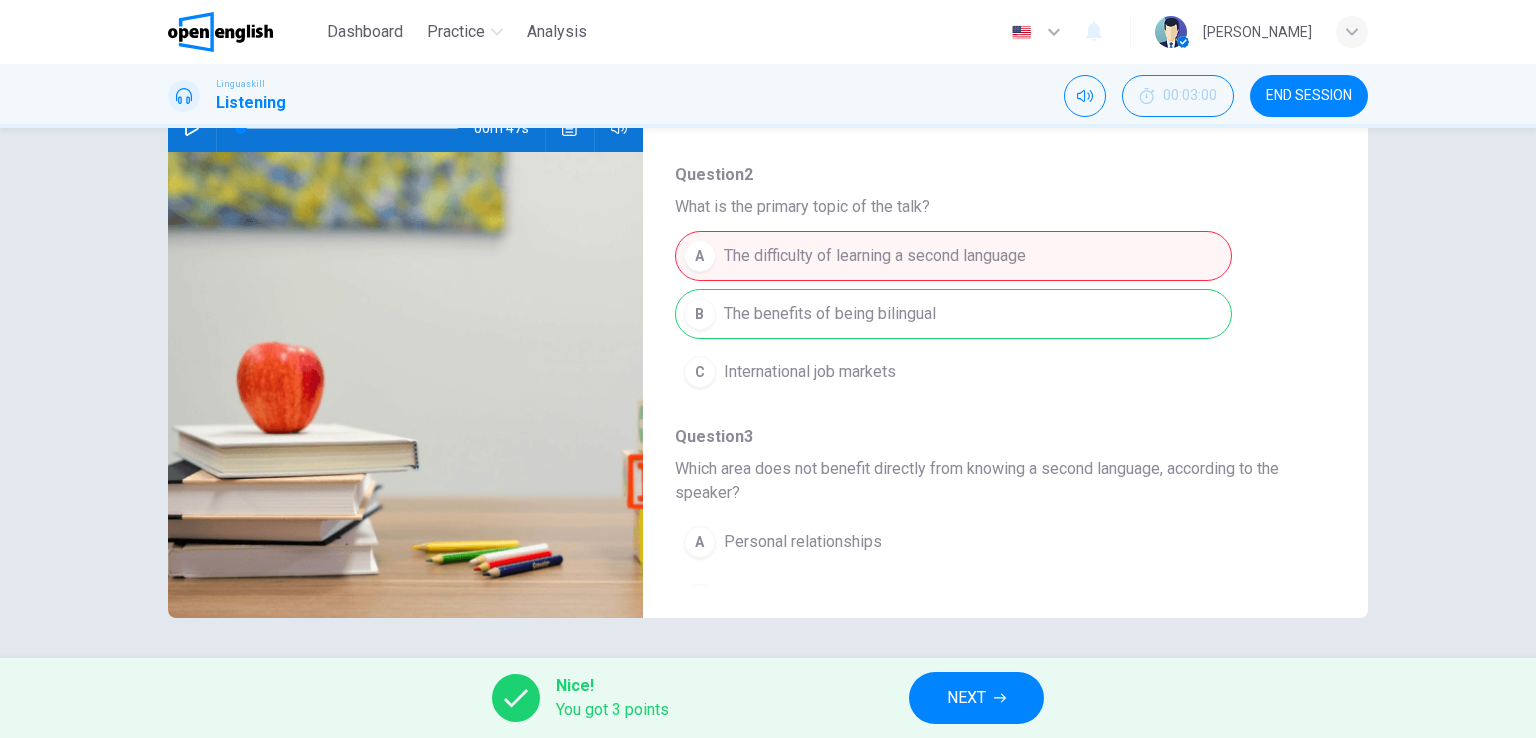 scroll, scrollTop: 0, scrollLeft: 0, axis: both 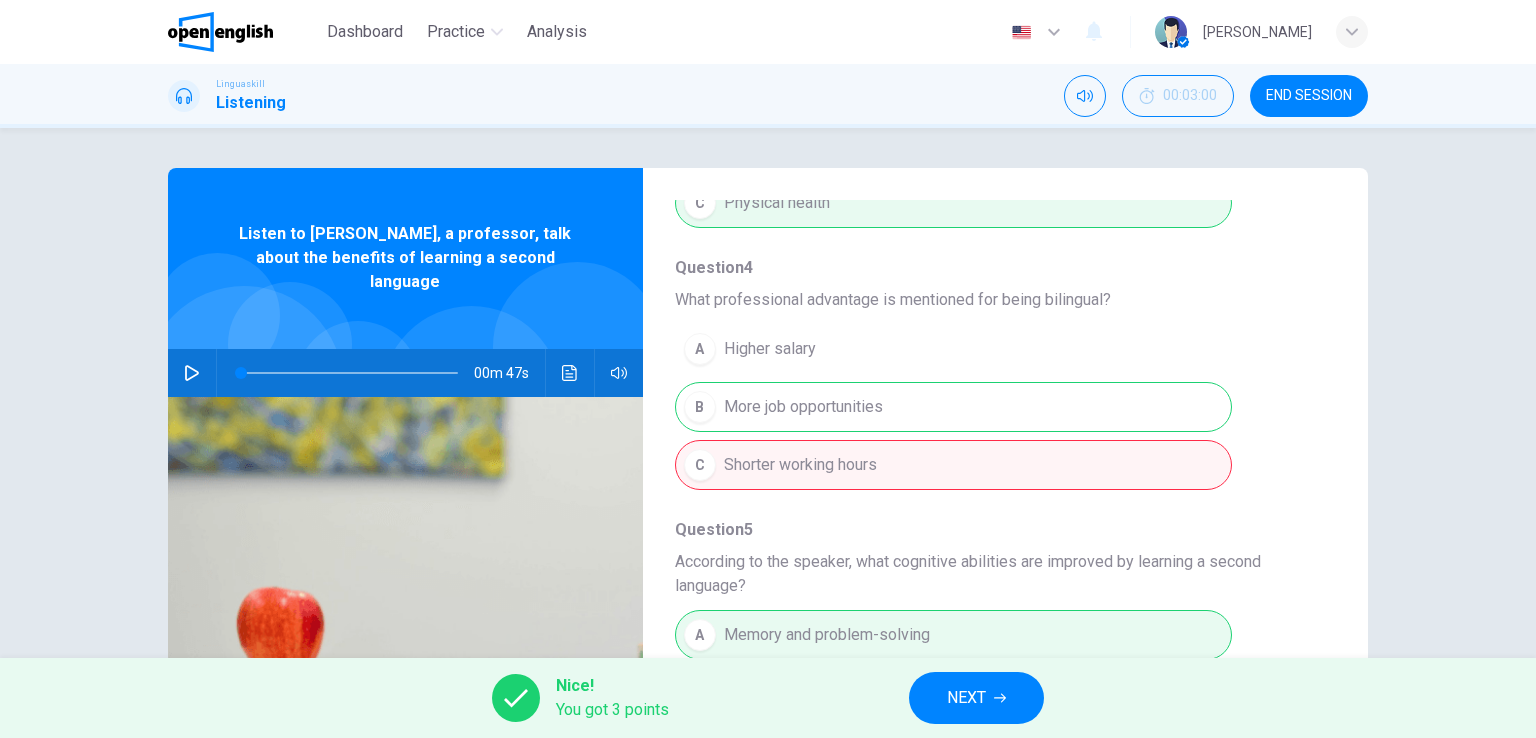 click on "NEXT" at bounding box center (976, 698) 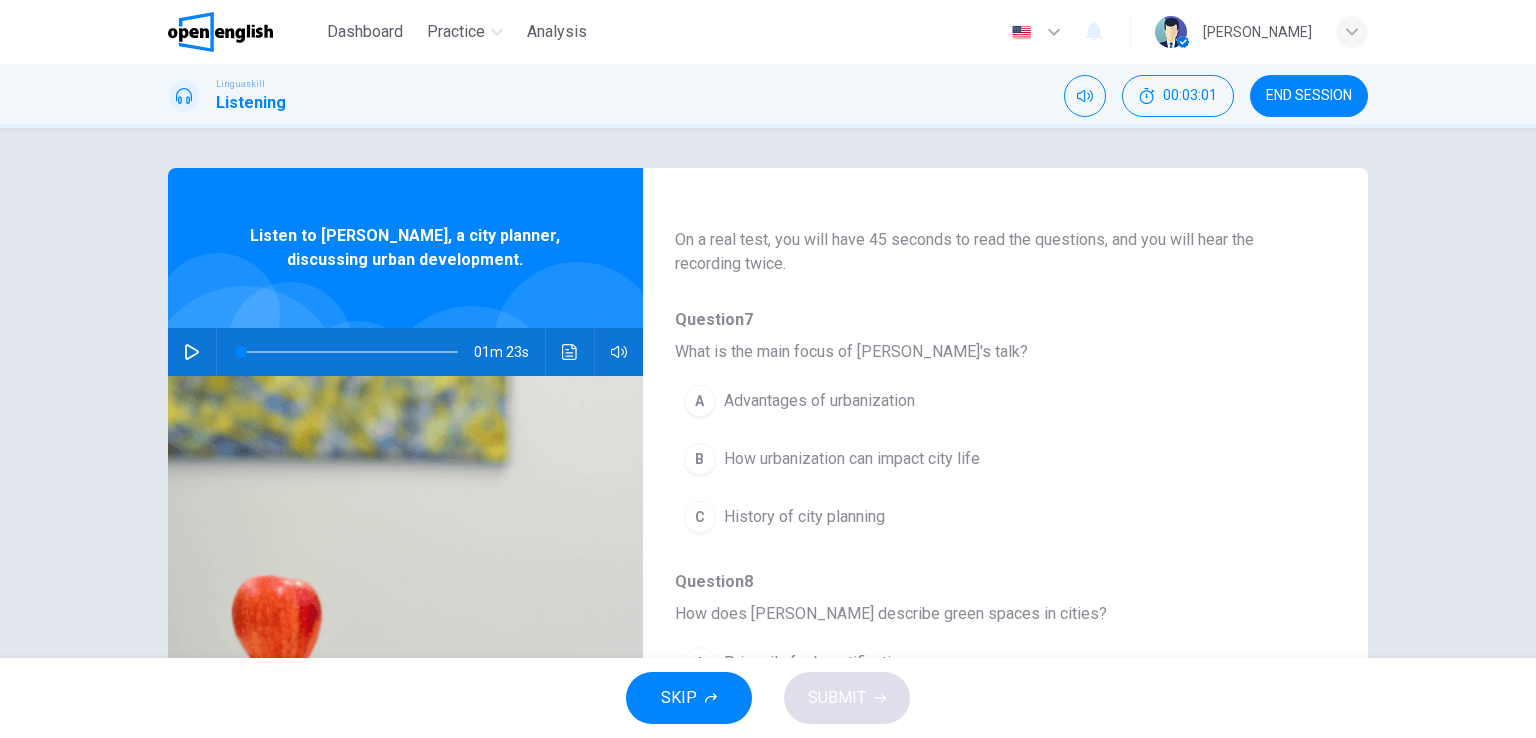 scroll, scrollTop: 0, scrollLeft: 0, axis: both 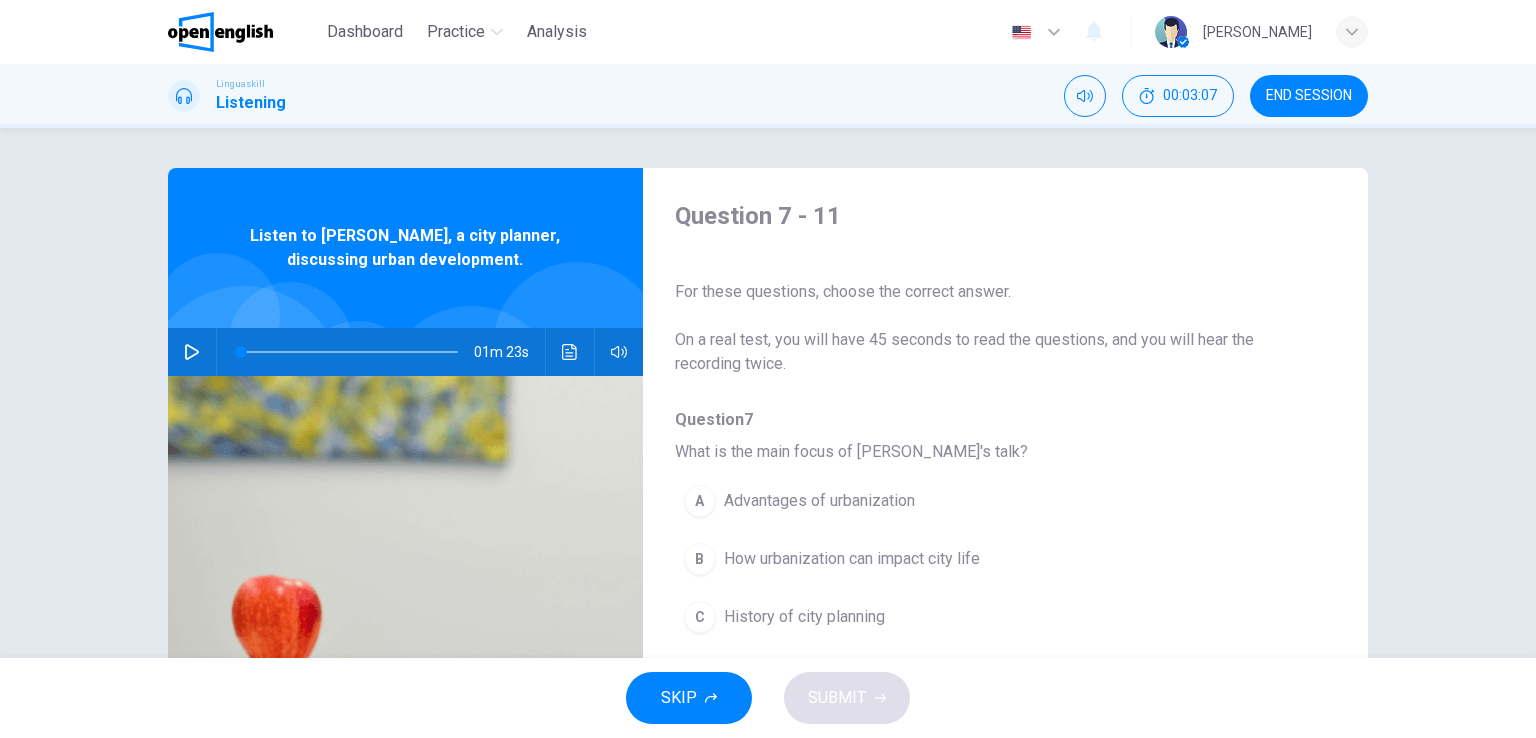 drag, startPoint x: 727, startPoint y: 347, endPoint x: 782, endPoint y: 350, distance: 55.081757 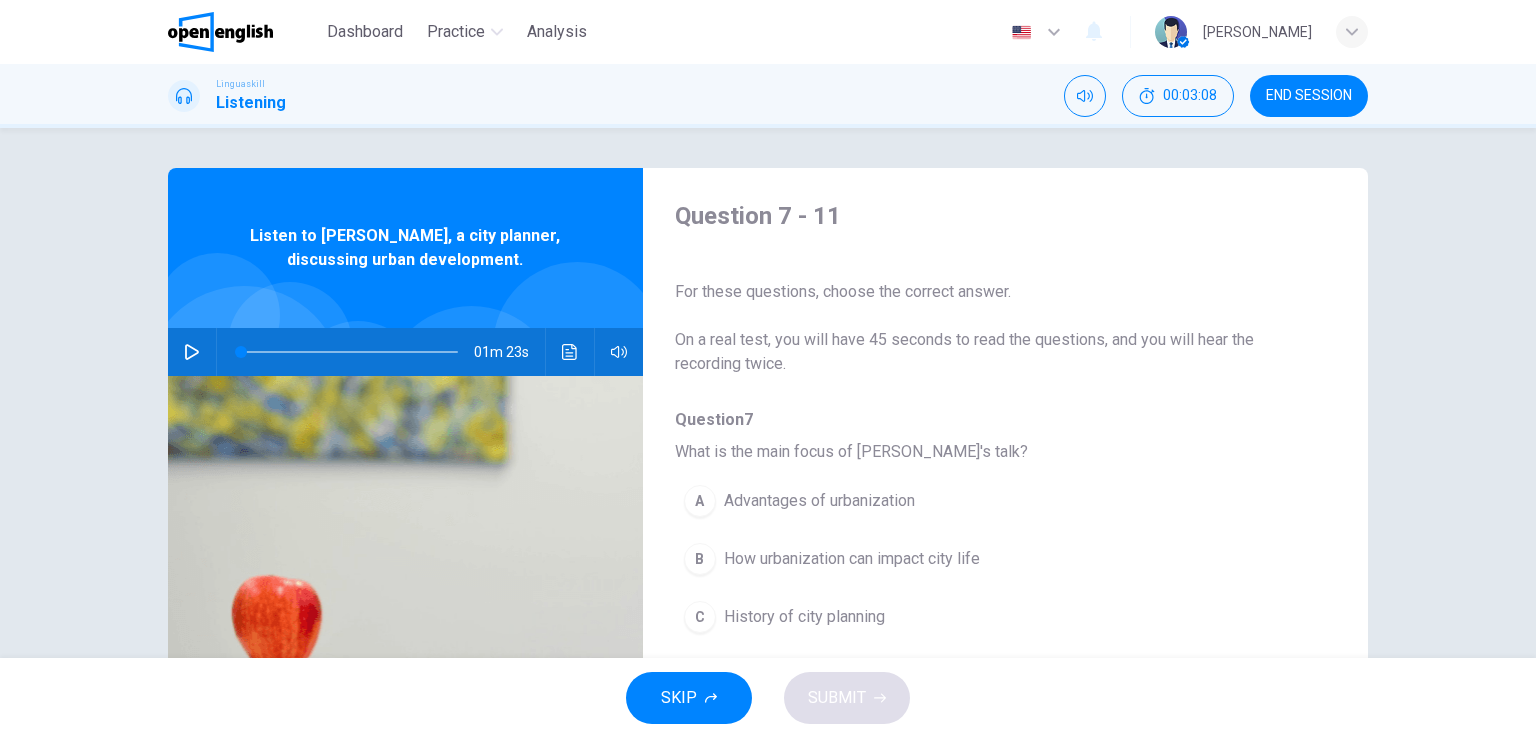 click on "On a real test, you will have 45 seconds to read the questions, and you will hear the recording twice." at bounding box center (989, 352) 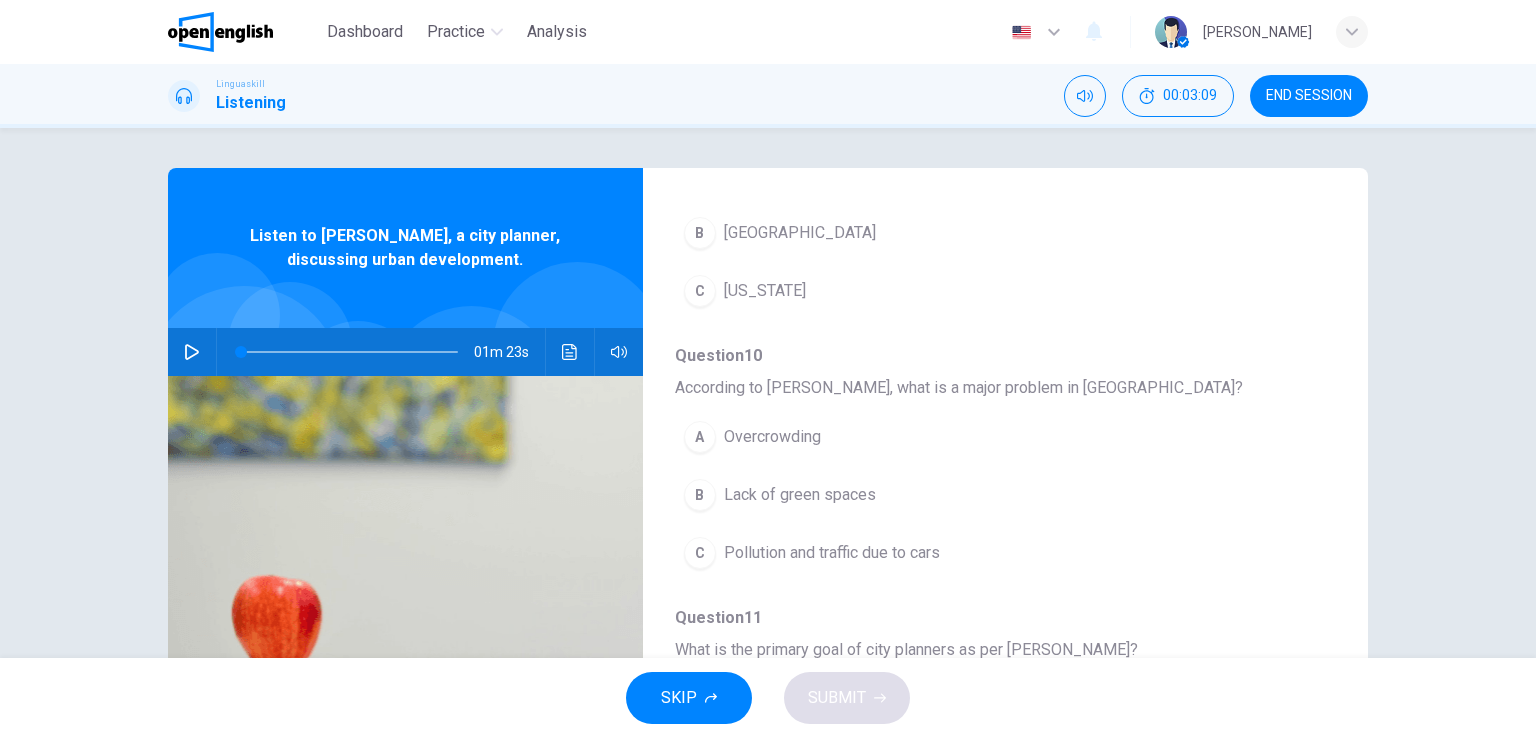 scroll, scrollTop: 856, scrollLeft: 0, axis: vertical 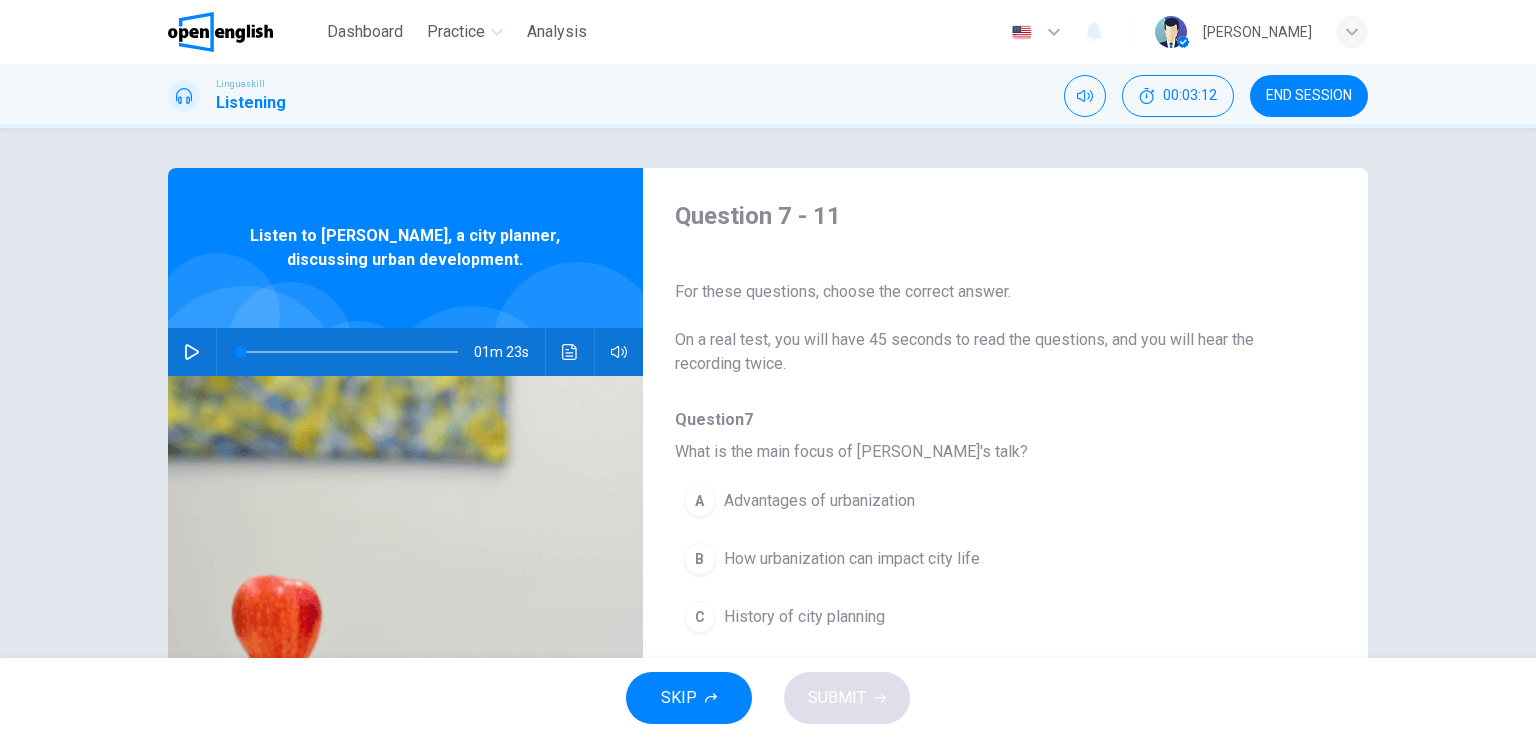 click at bounding box center [192, 352] 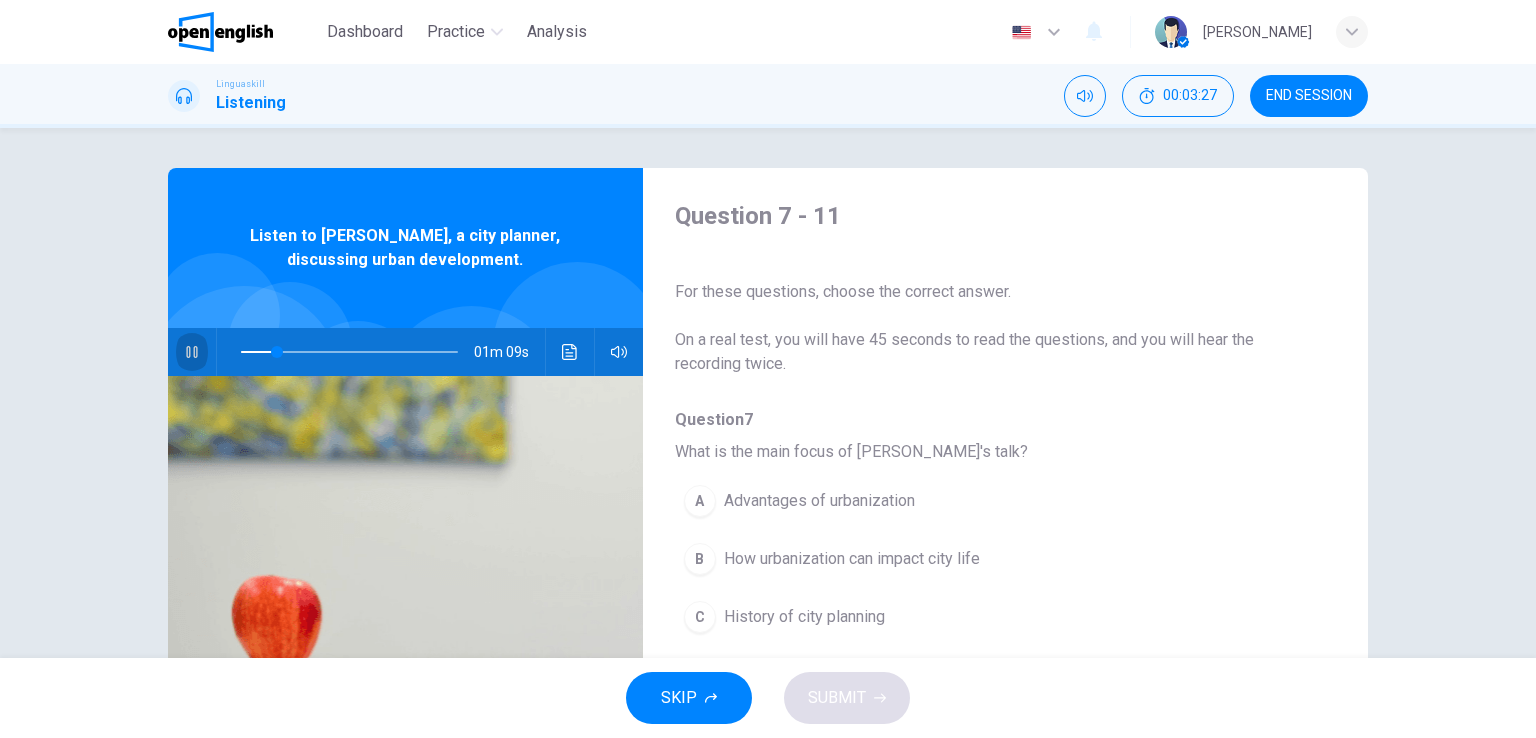 click 